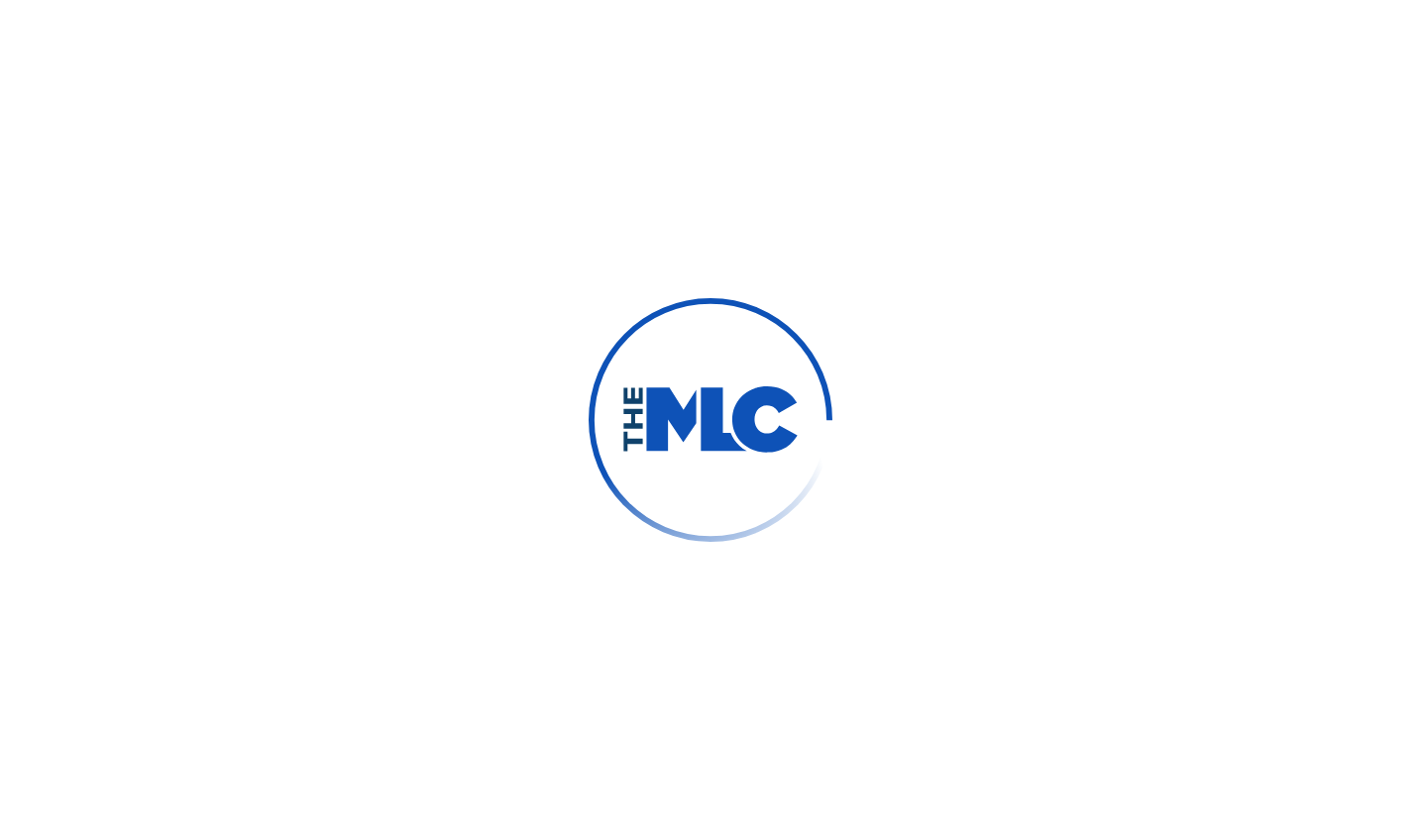 scroll, scrollTop: 0, scrollLeft: 0, axis: both 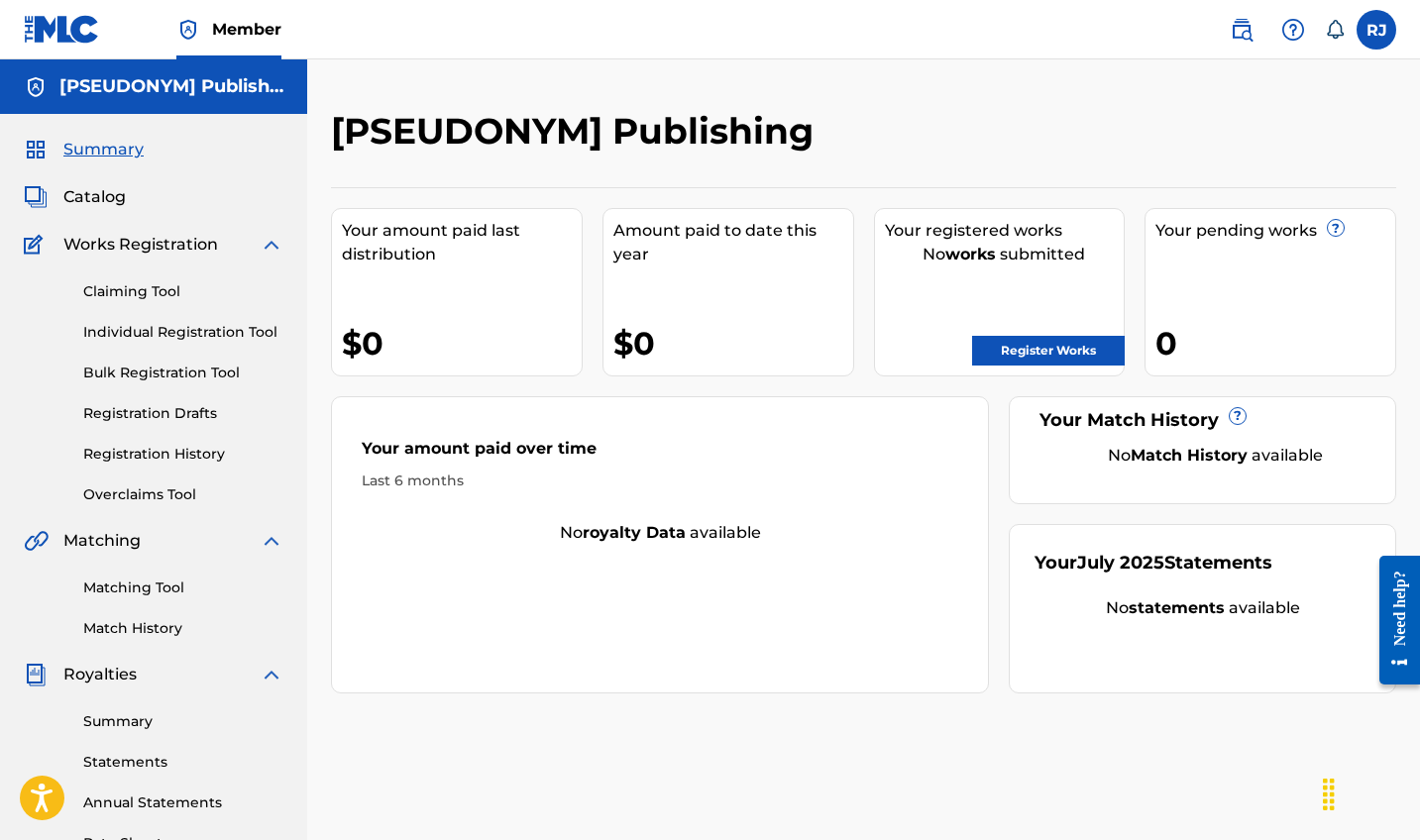 click on "Registration History" at bounding box center (183, 454) 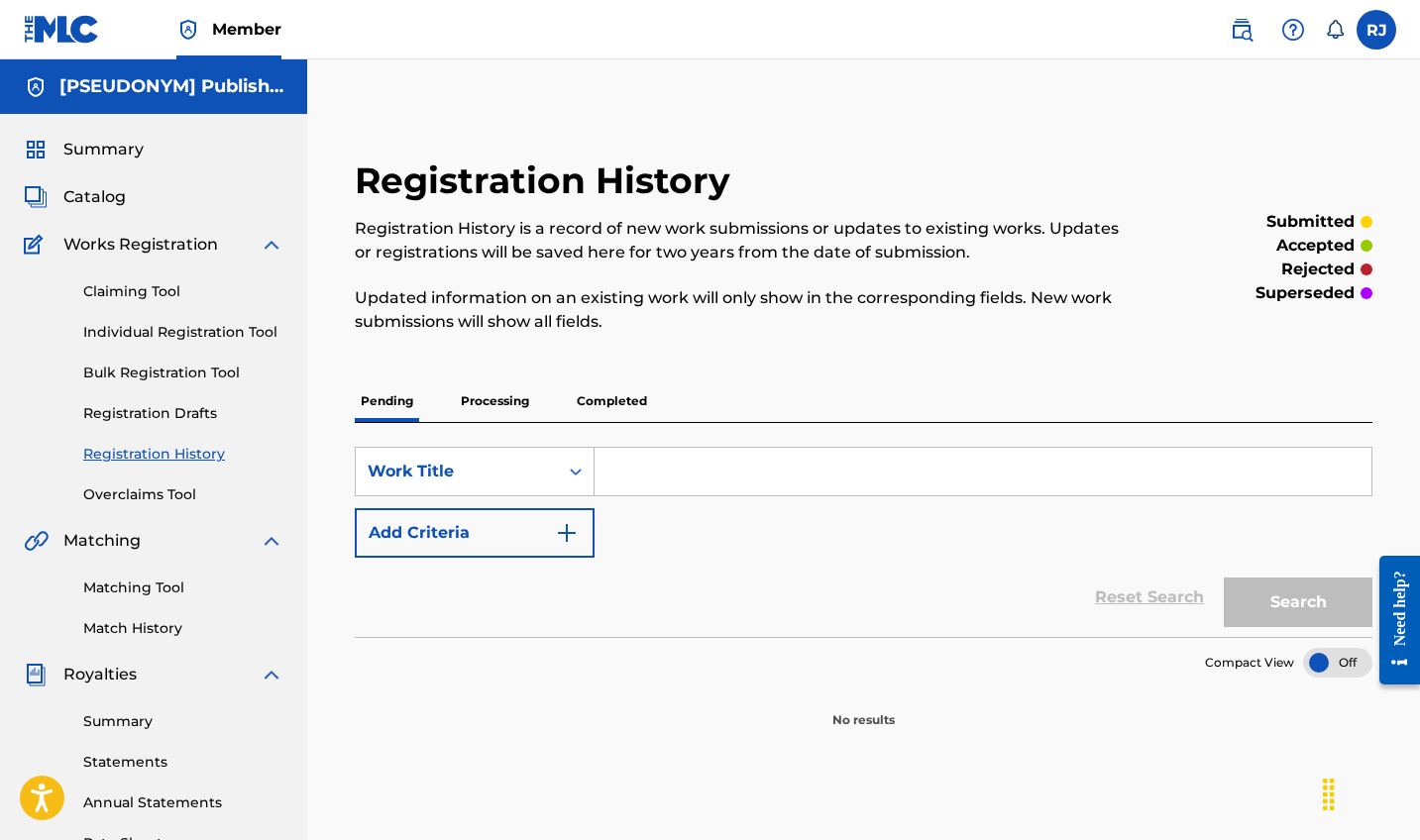 click on "Processing" at bounding box center (494, 401) 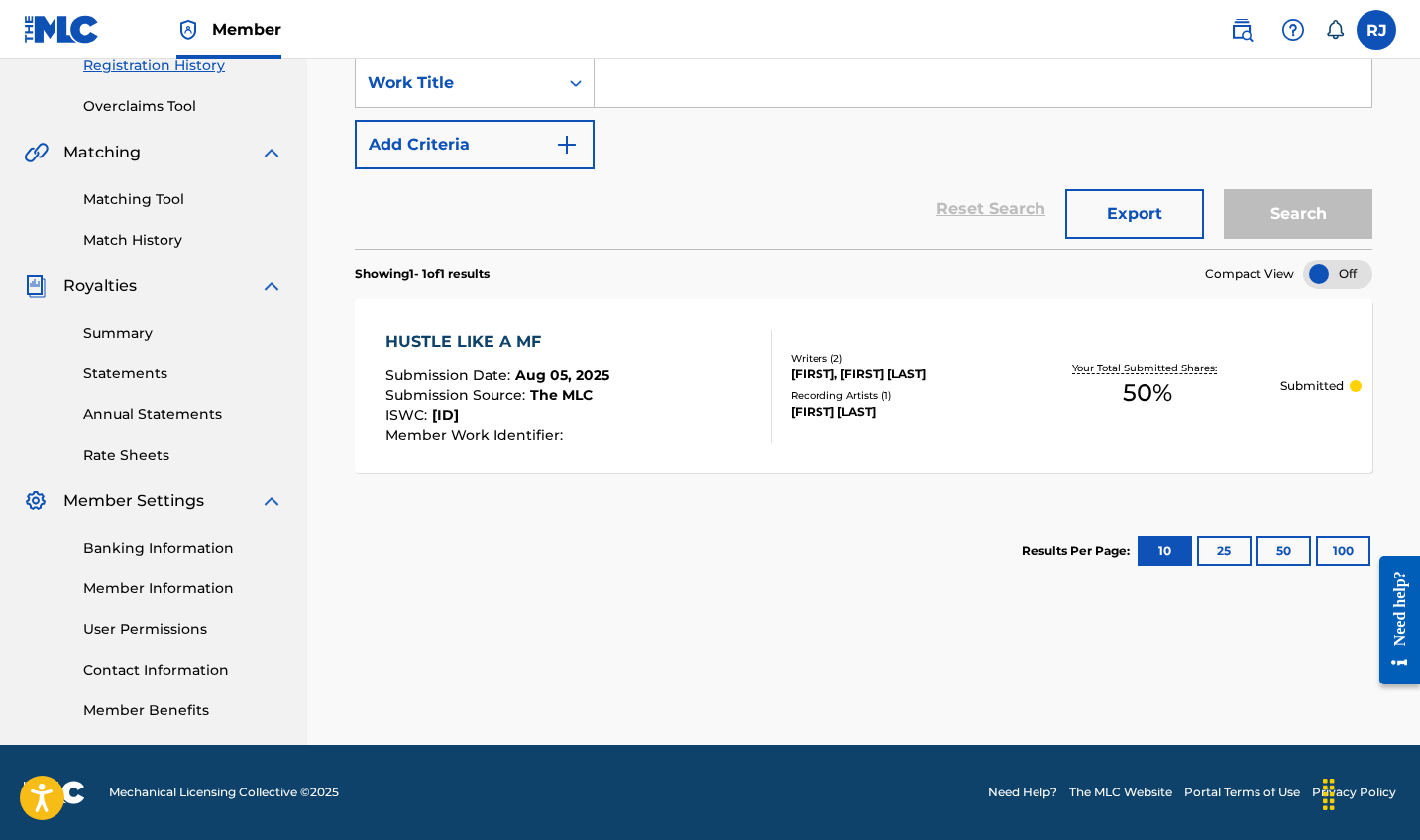 scroll, scrollTop: 388, scrollLeft: 0, axis: vertical 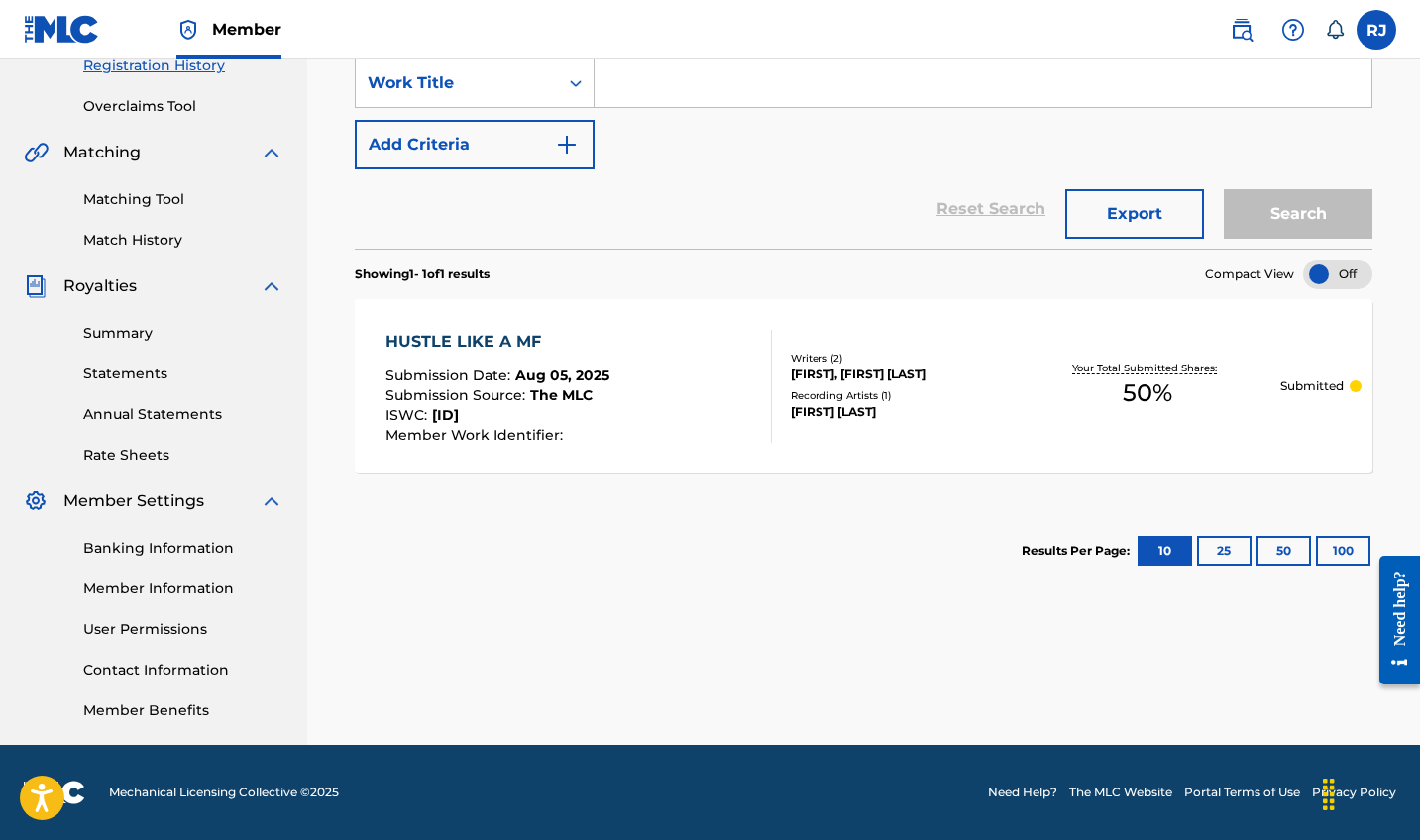 click on "The MLC" at bounding box center [561, 395] 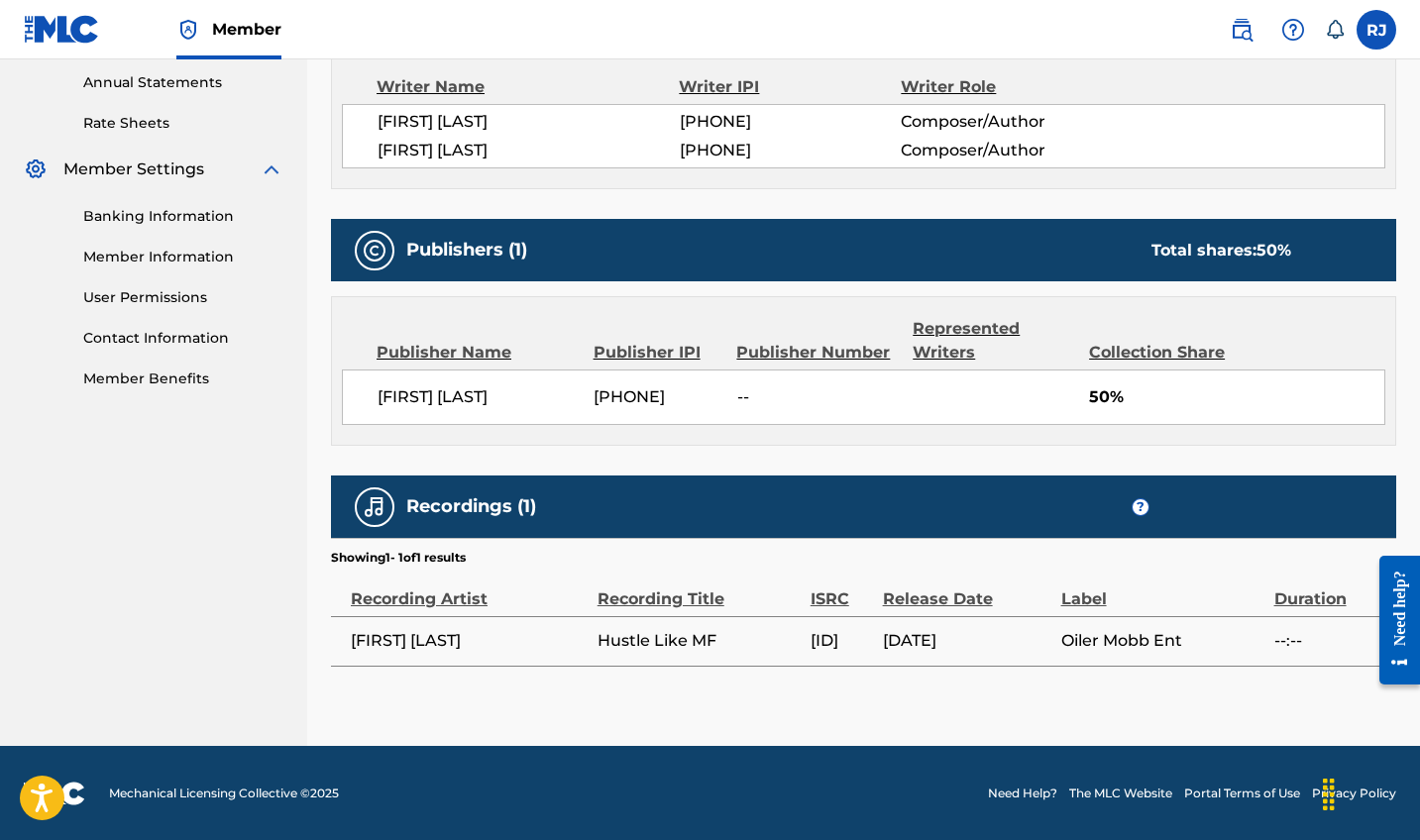 scroll, scrollTop: 719, scrollLeft: 0, axis: vertical 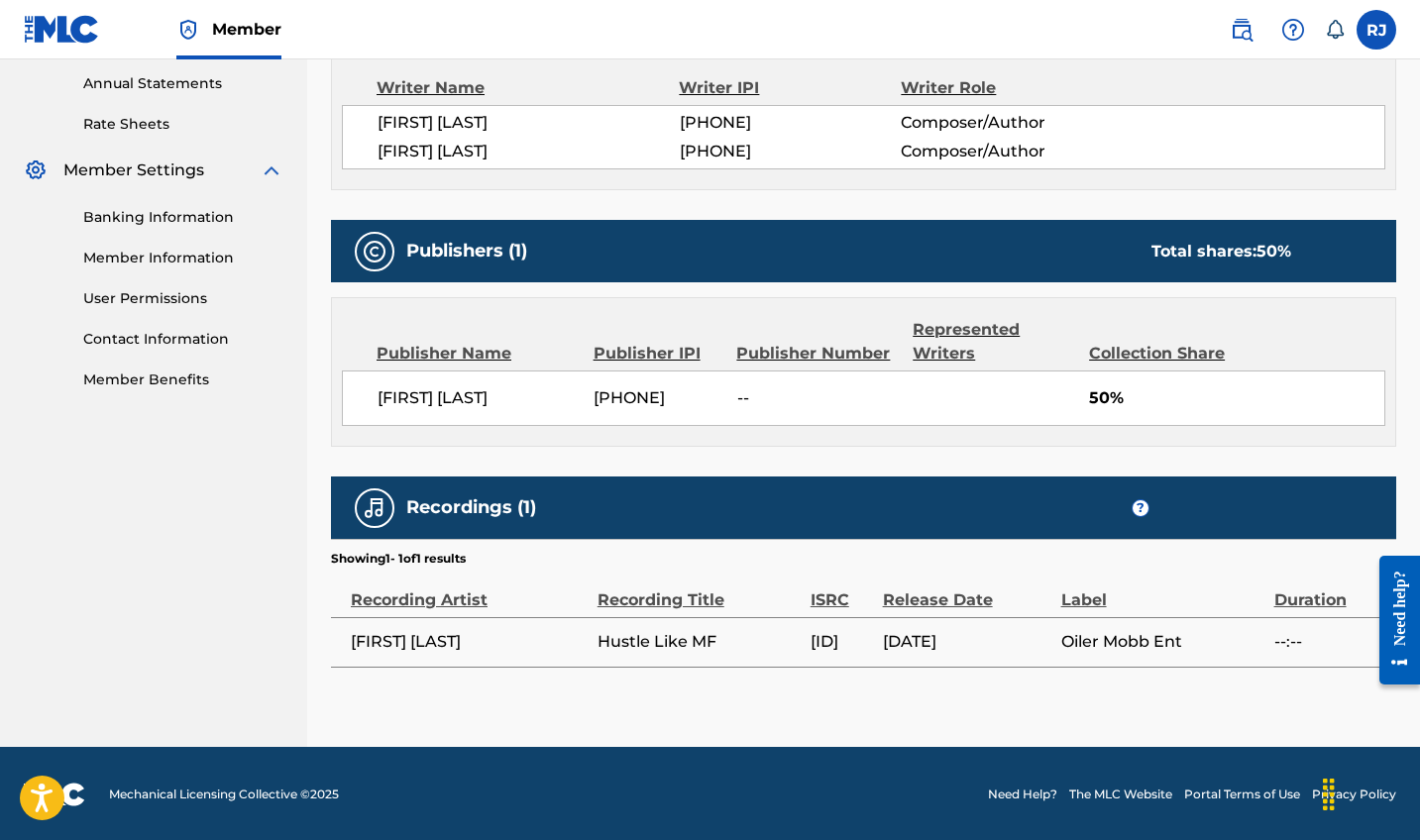 click on "[FIRST] [LAST] [PHONE] -- 50%" at bounding box center [863, 398] 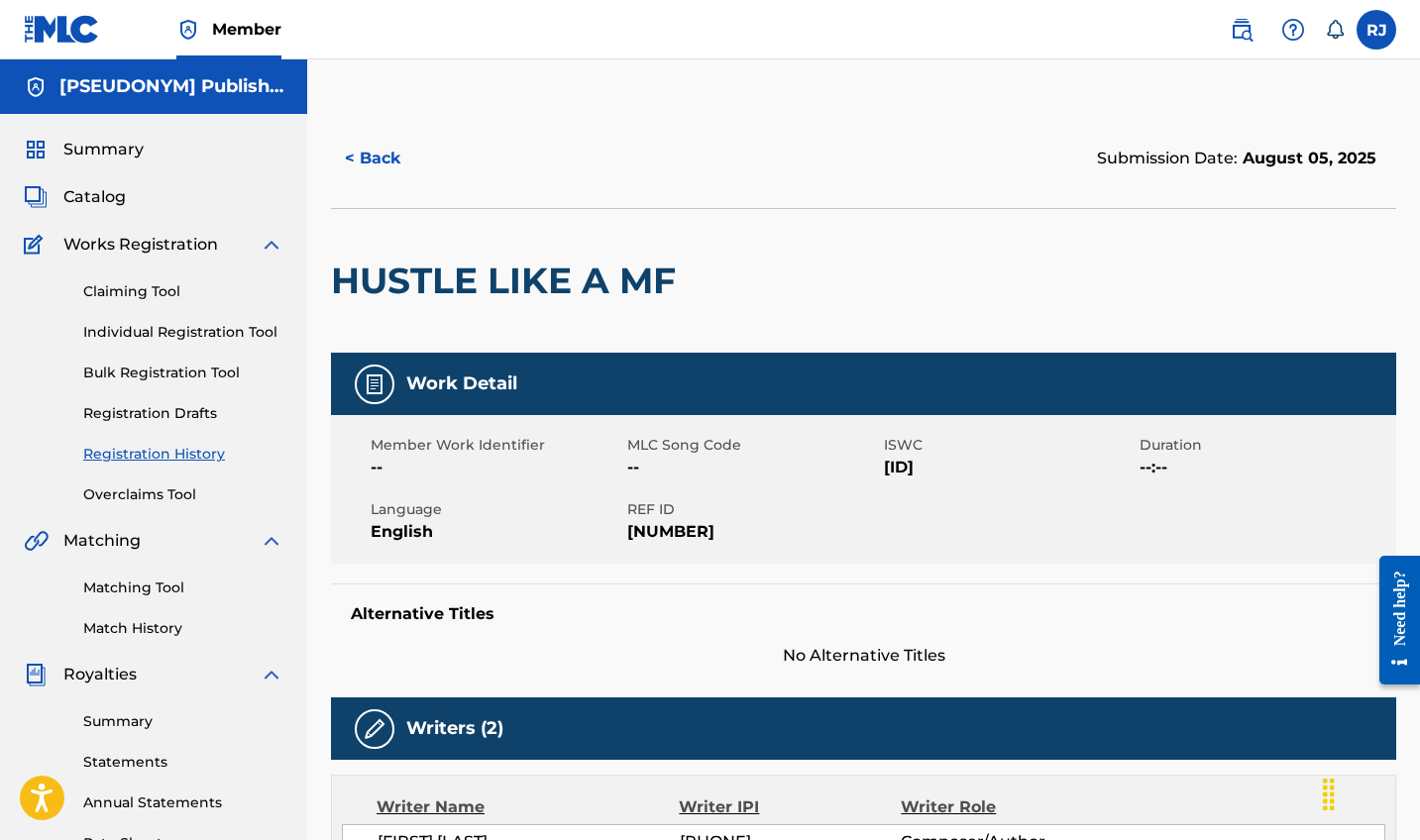 scroll, scrollTop: 0, scrollLeft: 0, axis: both 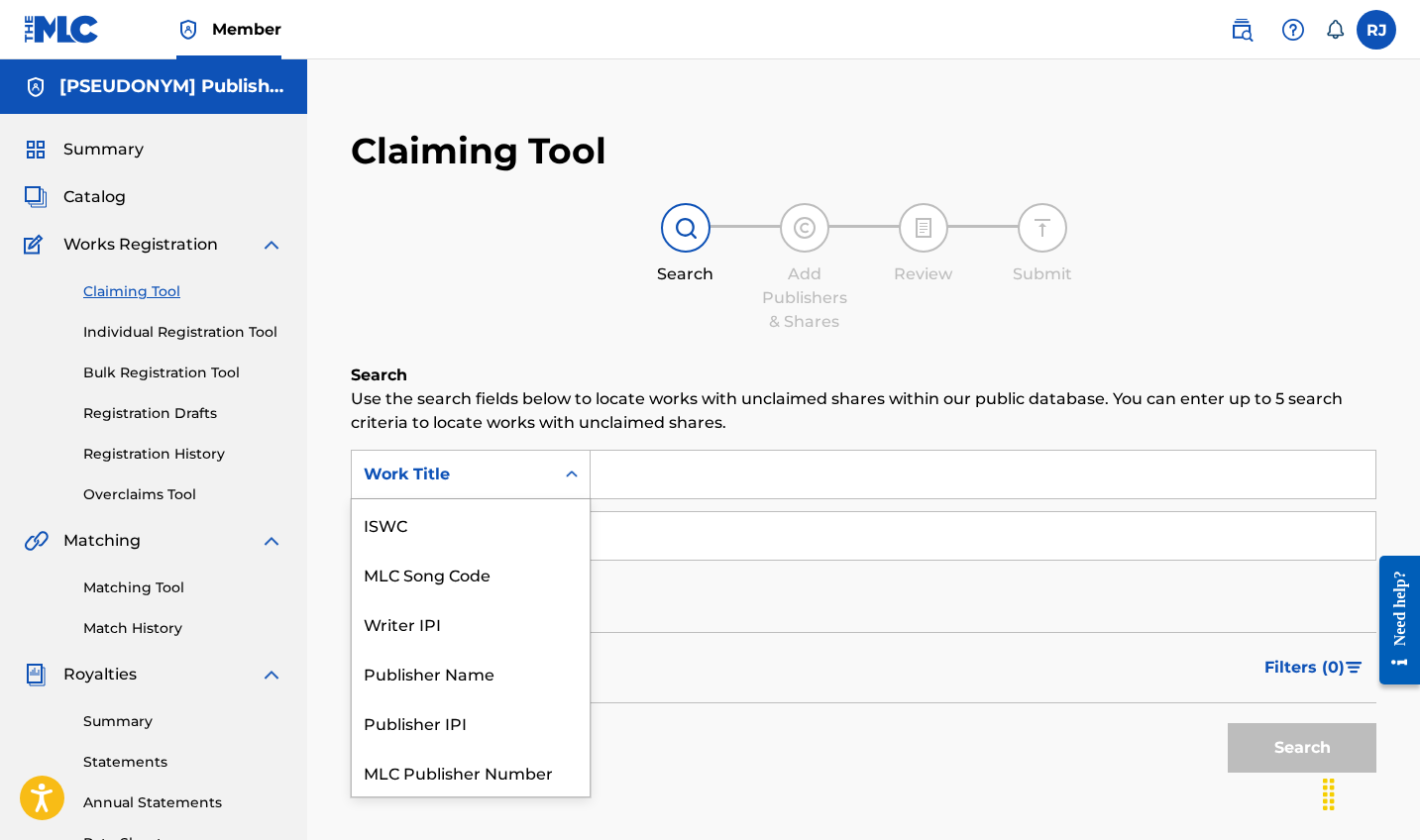 click 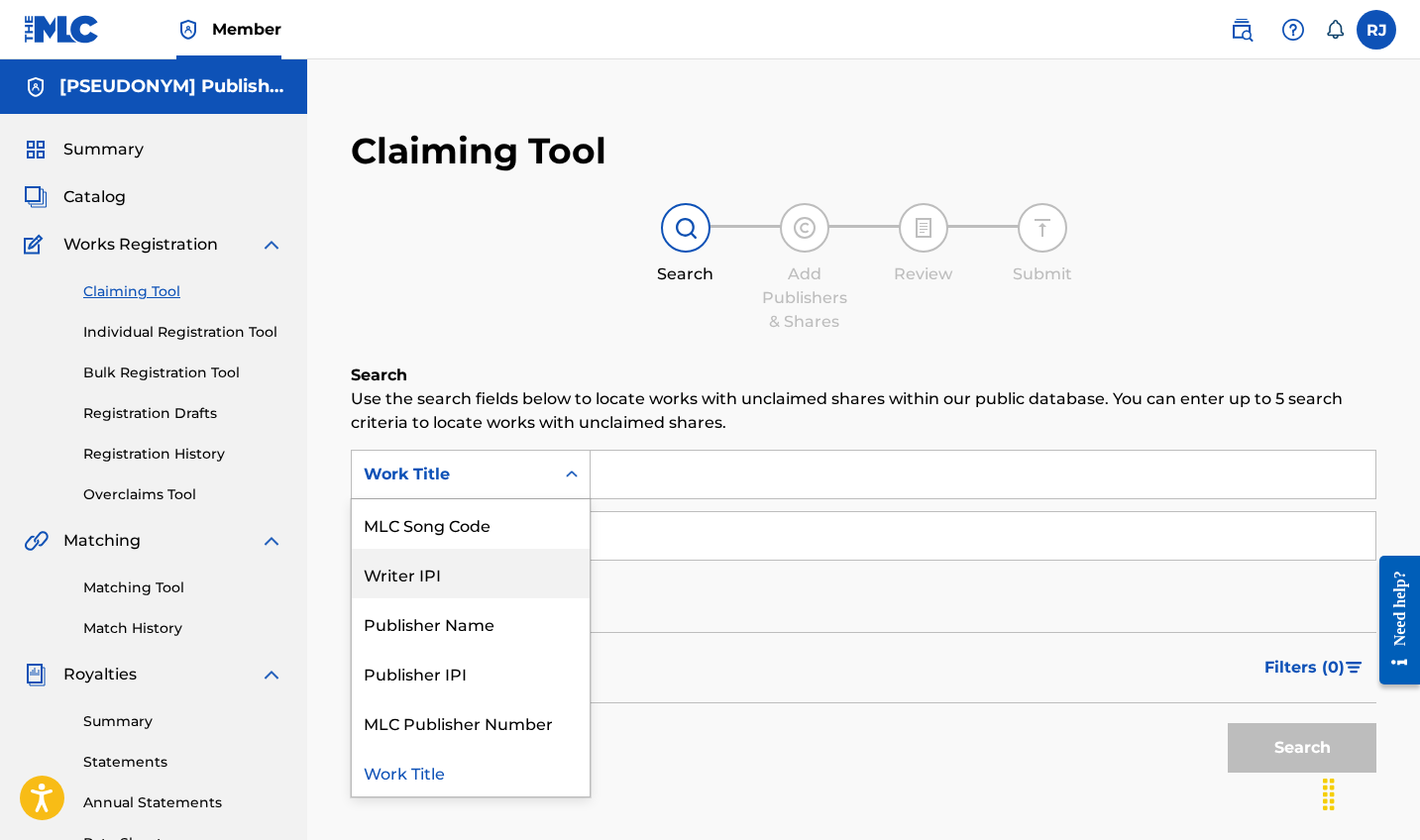 click on "Writer IPI" at bounding box center (471, 574) 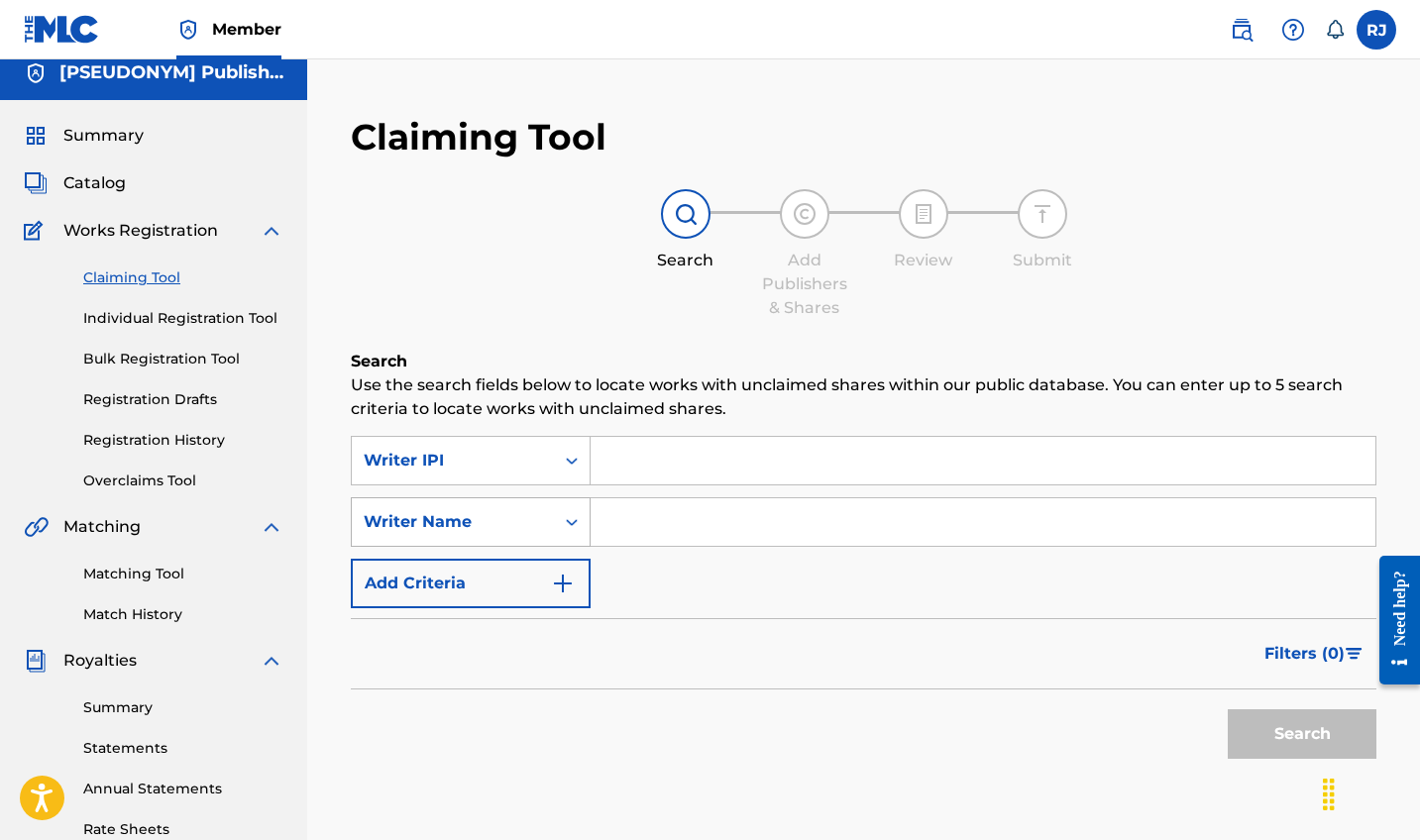 click at bounding box center [572, 522] 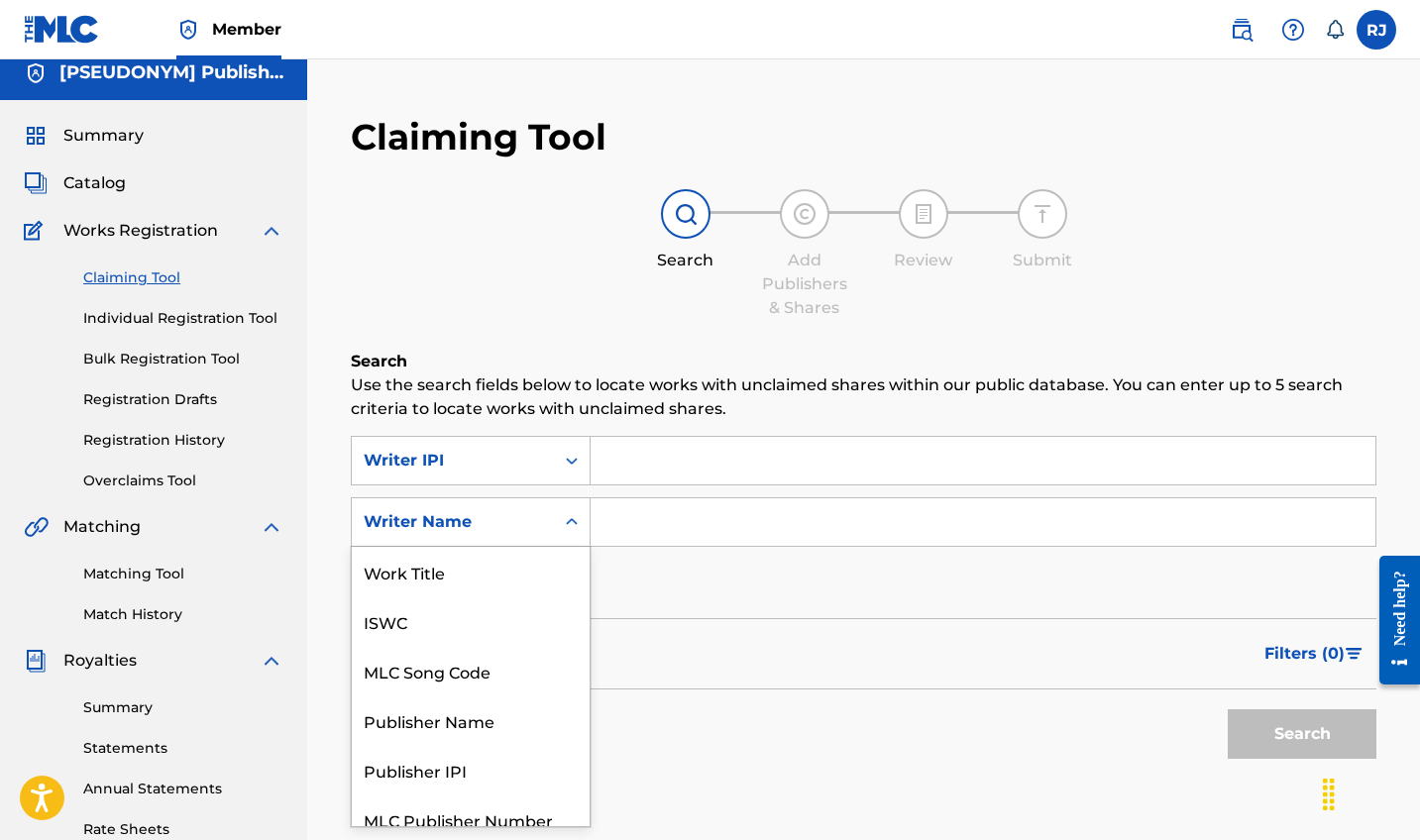 scroll, scrollTop: 17, scrollLeft: 0, axis: vertical 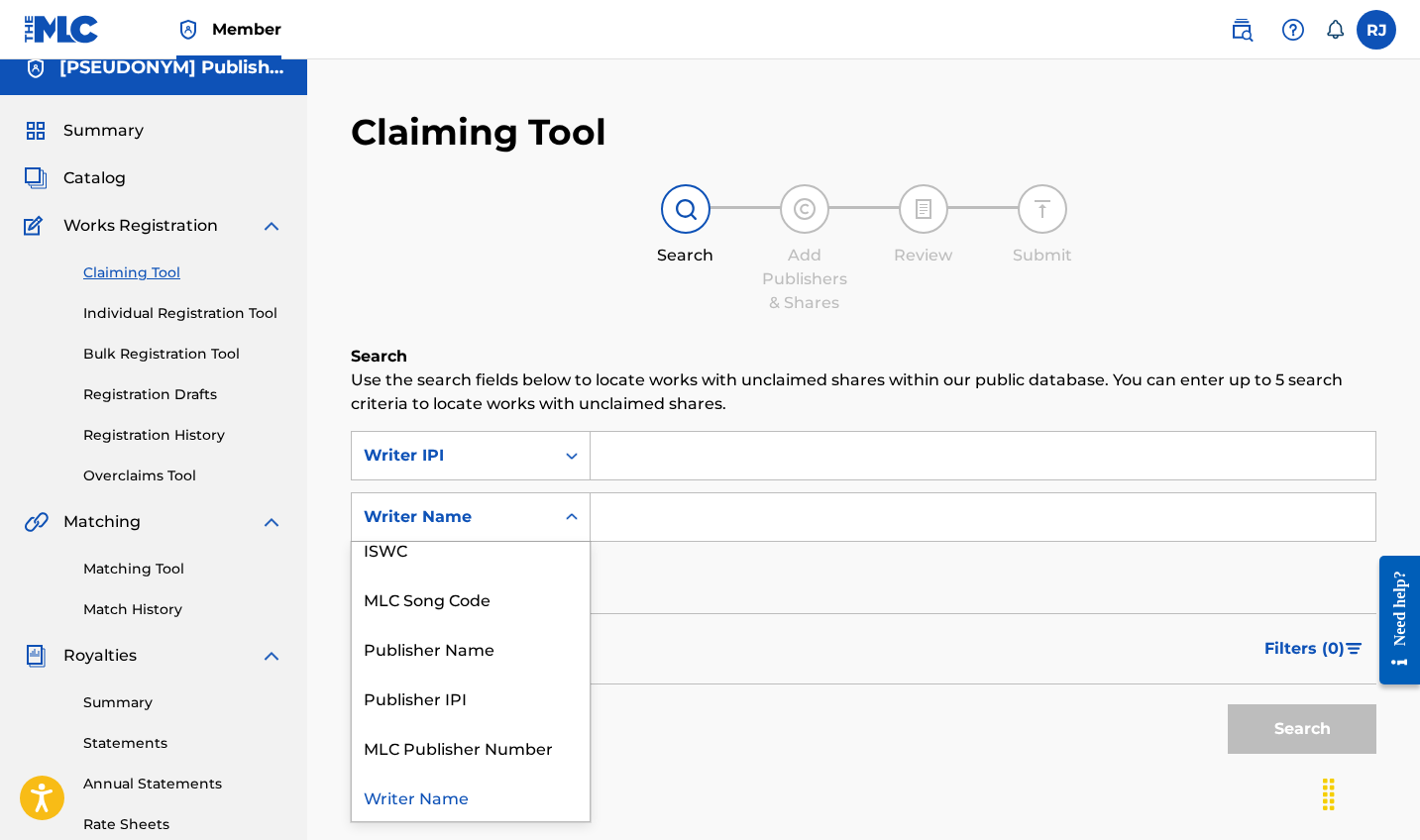 click on "Writer Name" at bounding box center [471, 796] 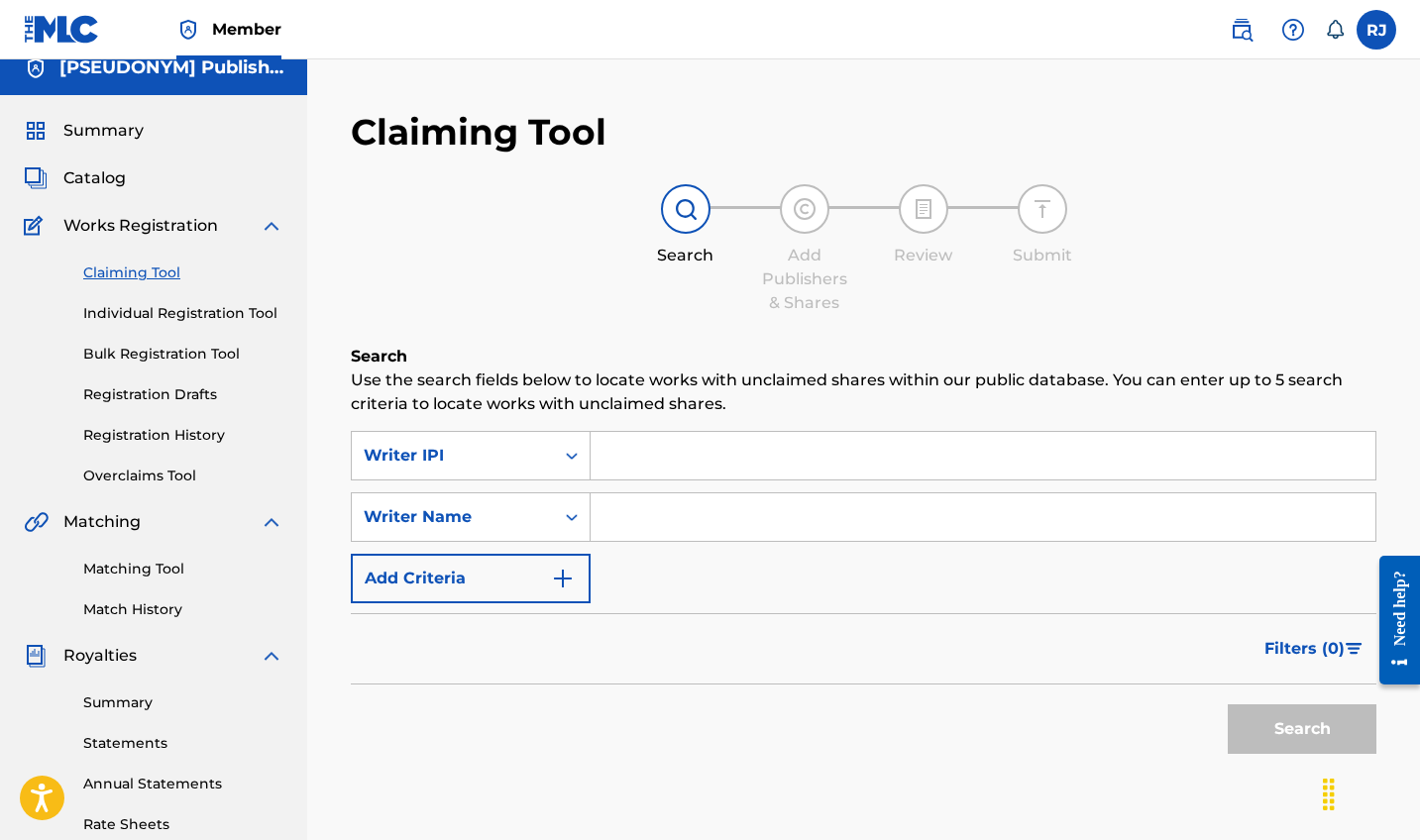 click at bounding box center [983, 517] 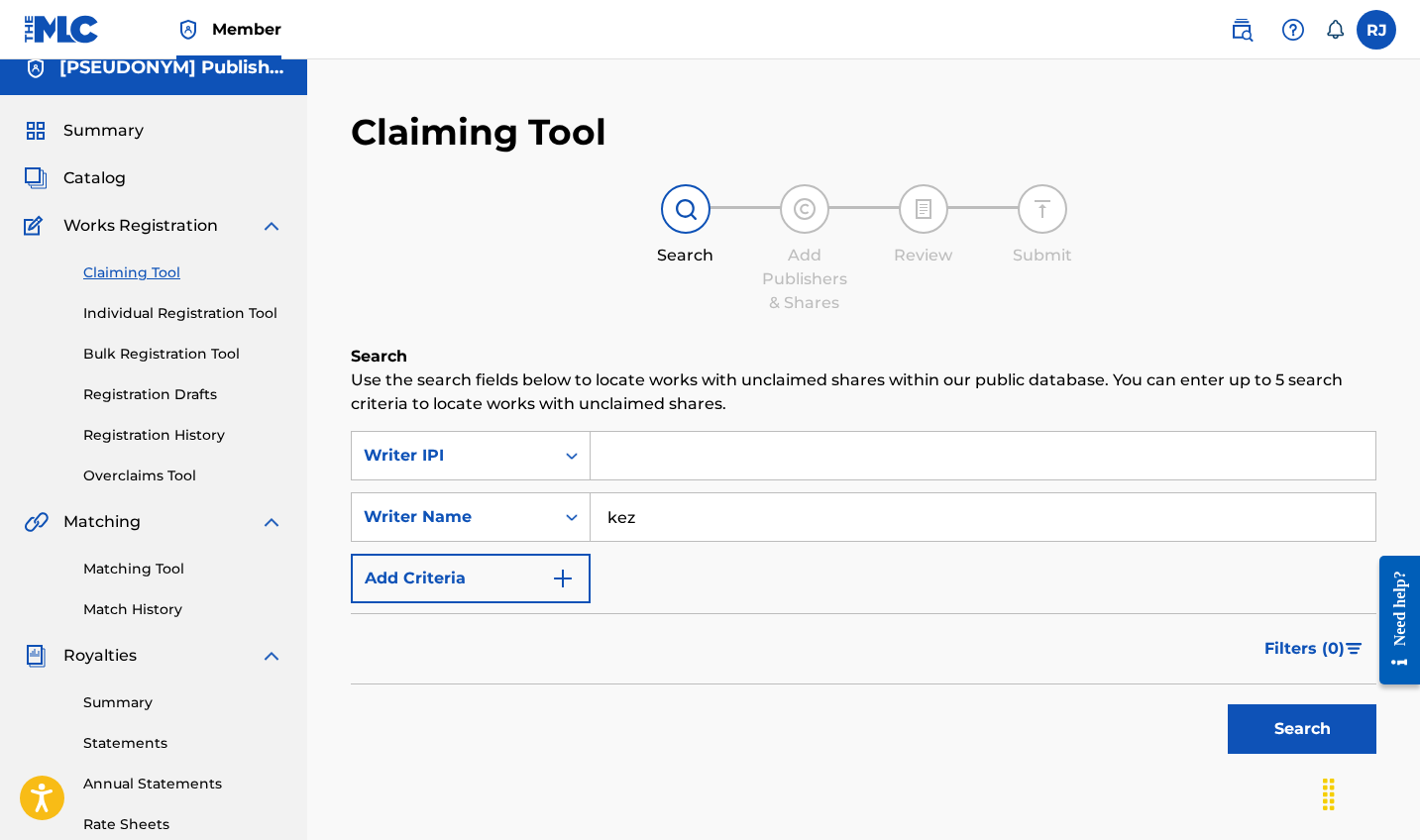 click on "Search" at bounding box center [1302, 729] 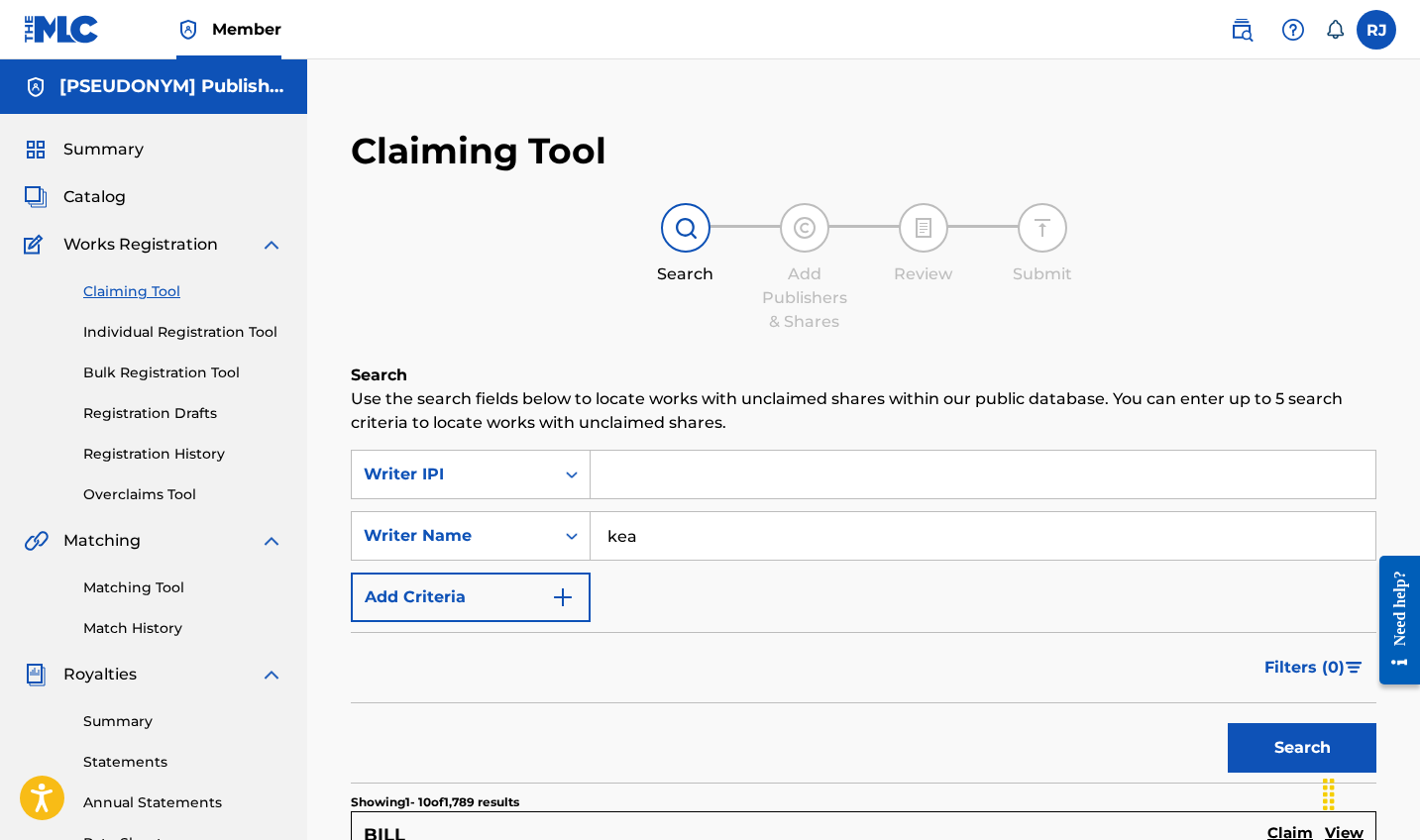scroll, scrollTop: 0, scrollLeft: 0, axis: both 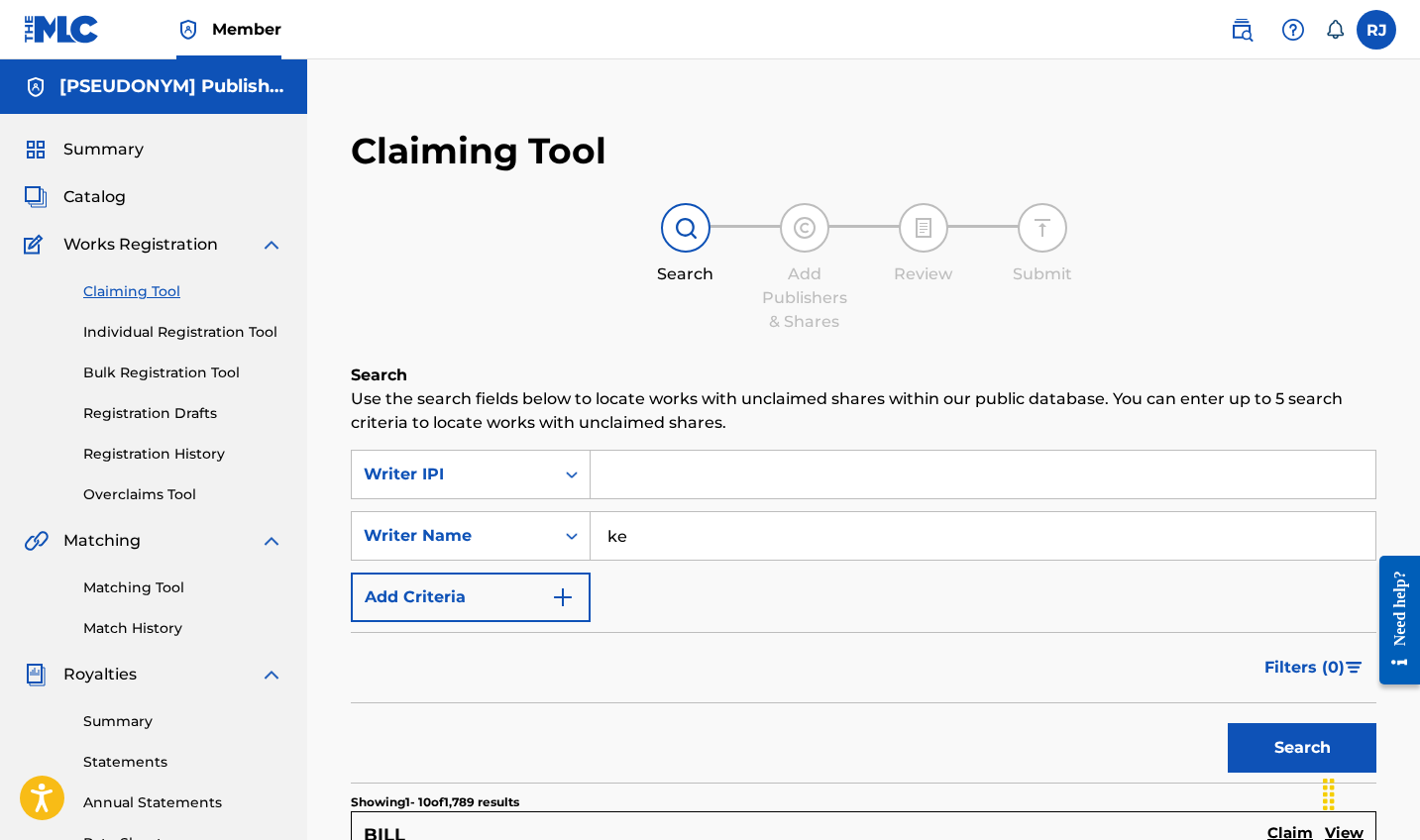 type on "k" 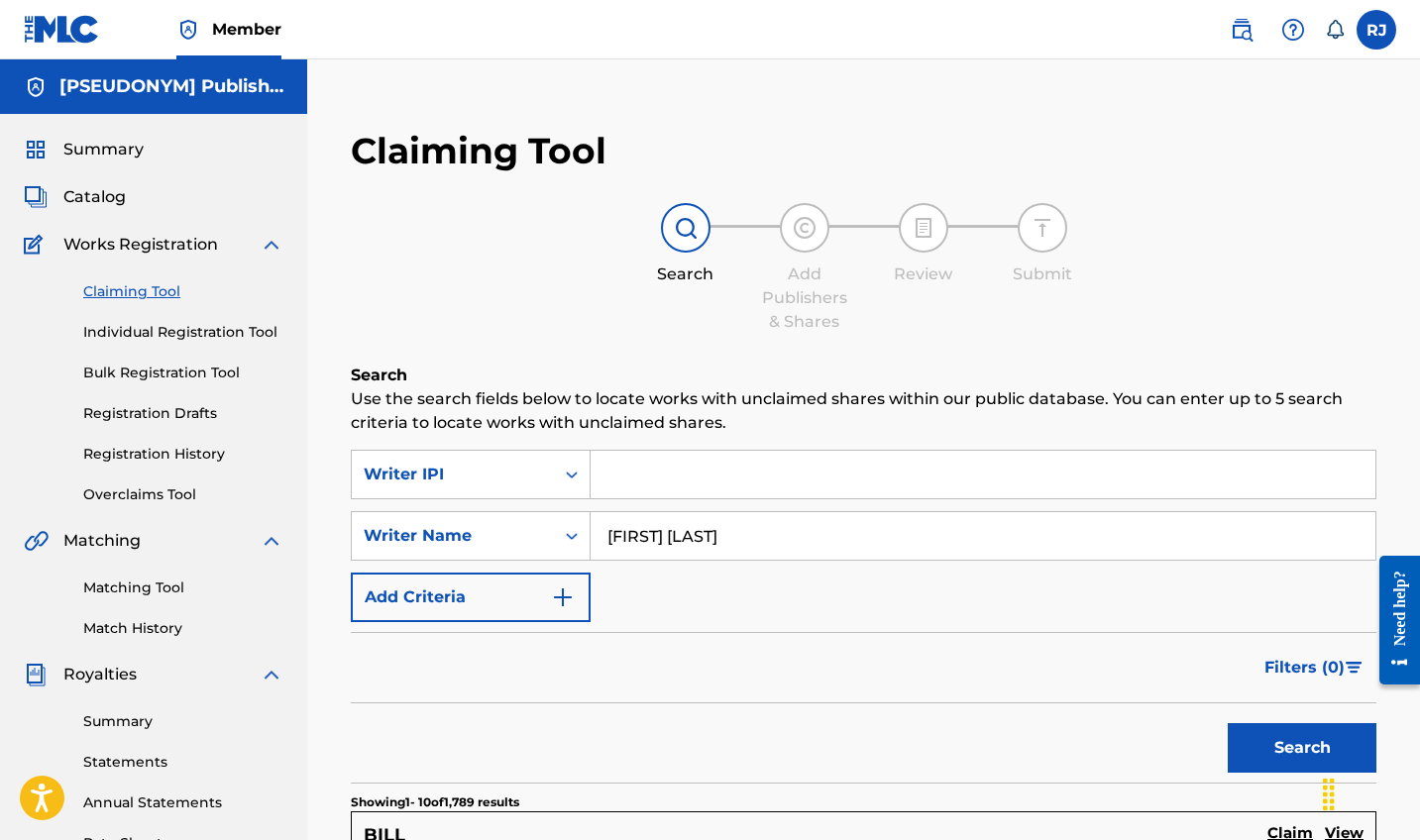 click on "Search" at bounding box center [1302, 748] 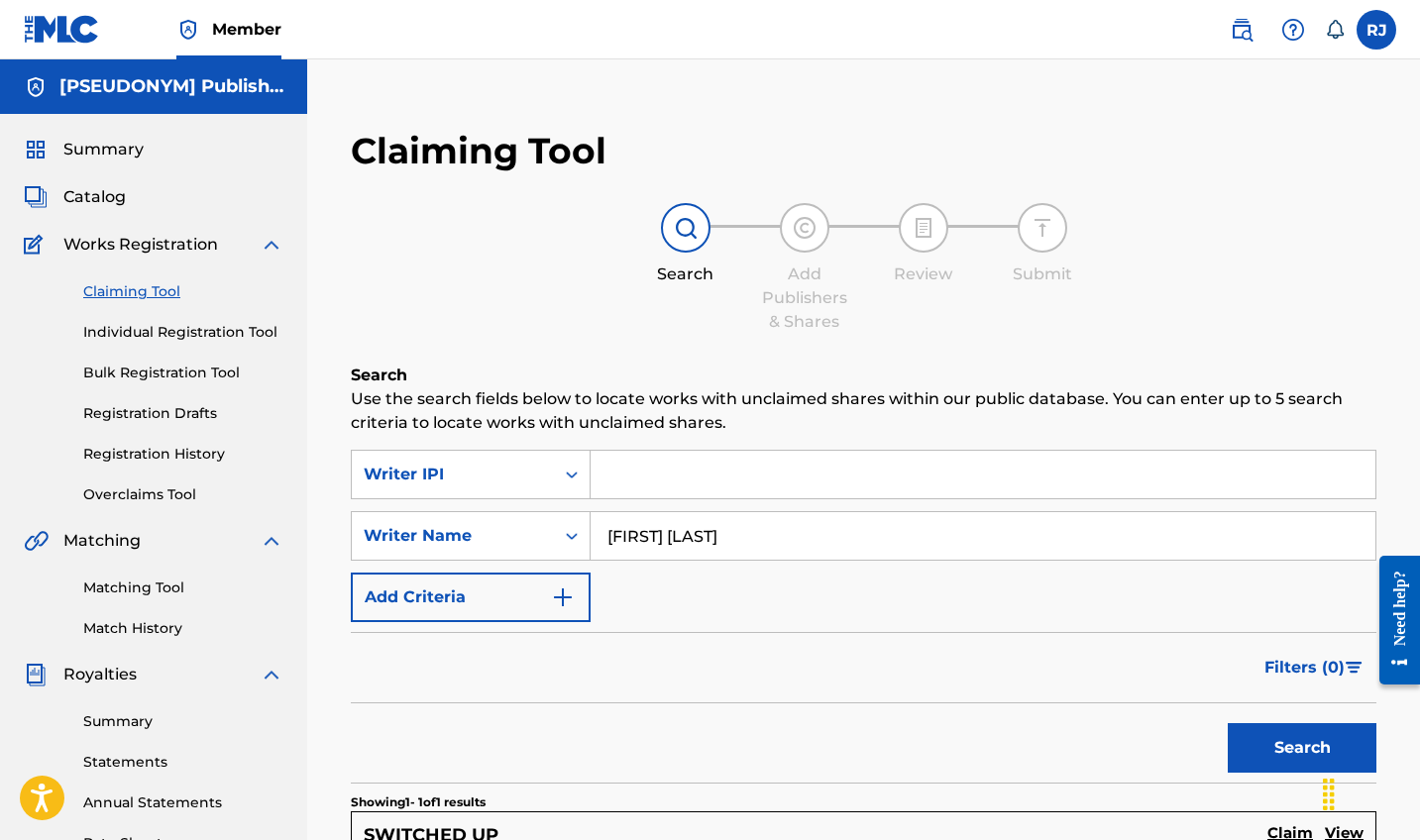 scroll, scrollTop: 0, scrollLeft: 0, axis: both 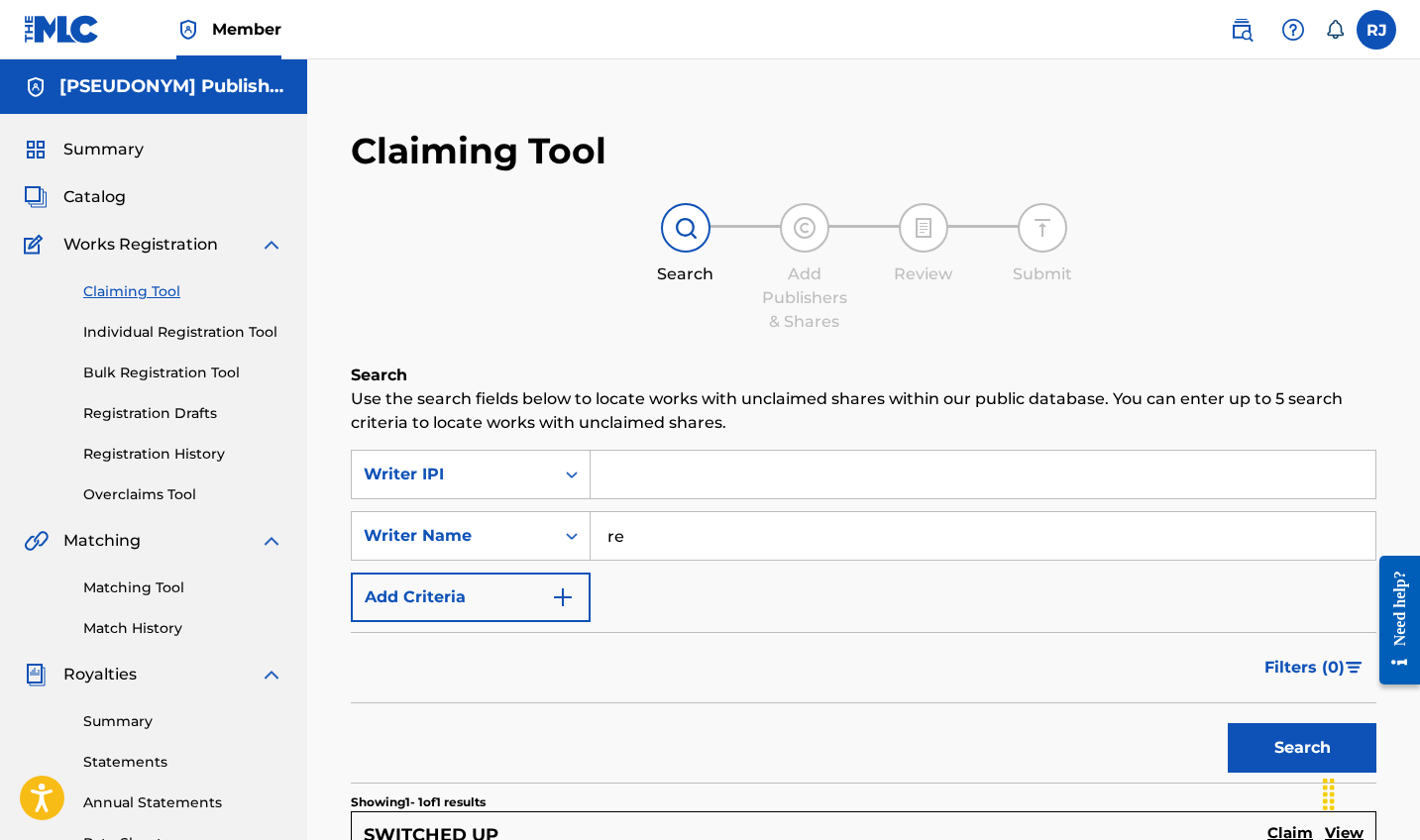 type on "r" 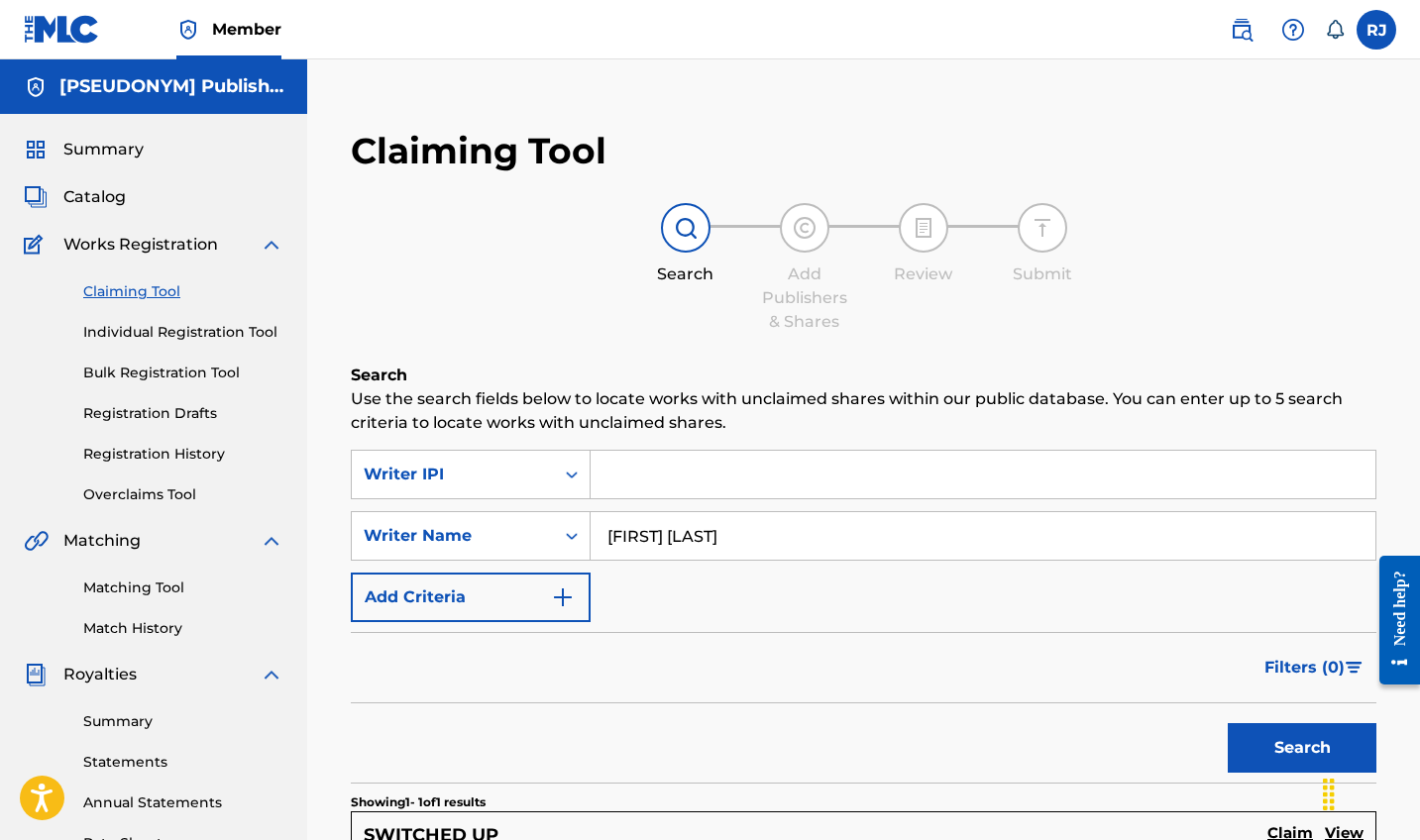 type on "[FIRST] [LAST]" 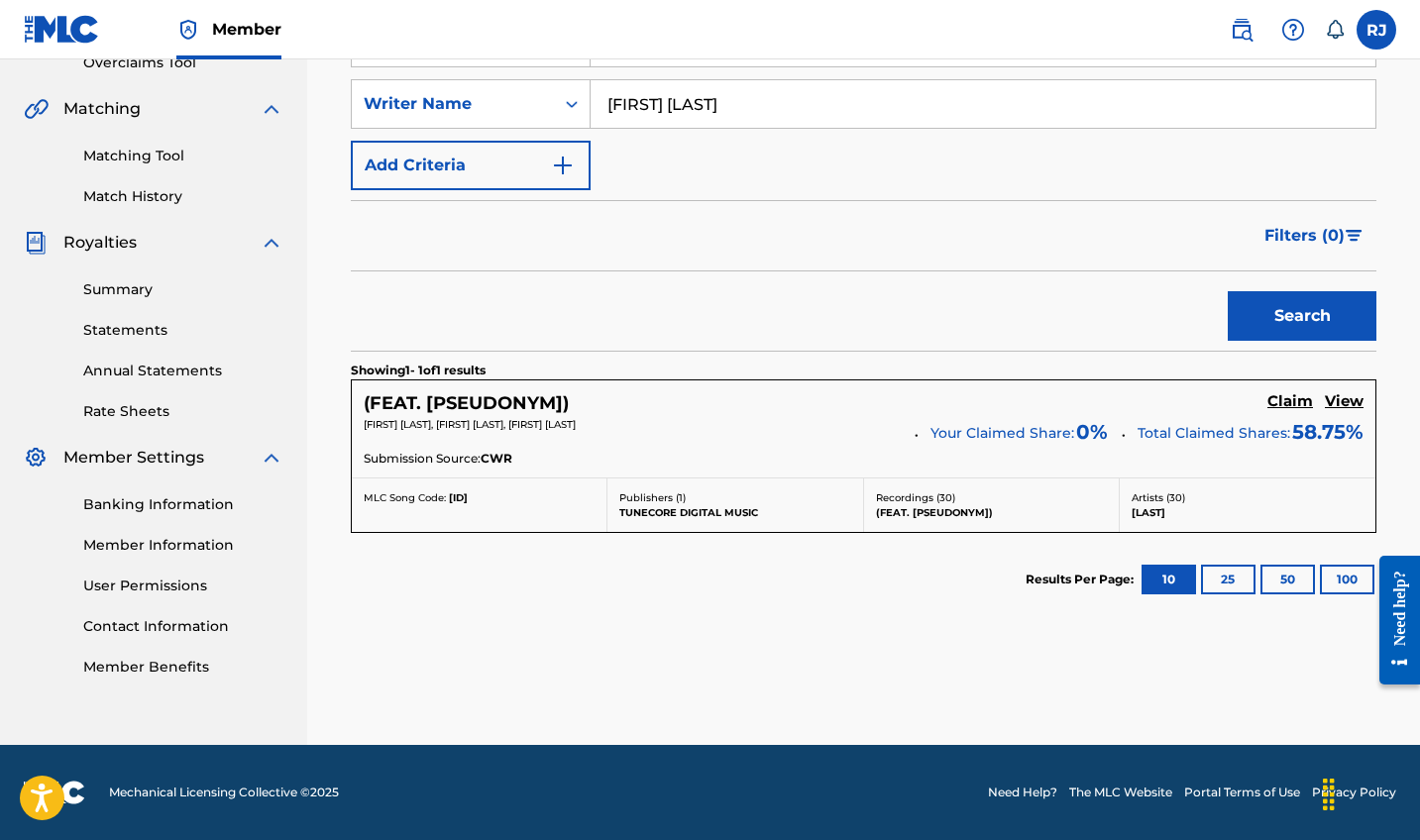 scroll, scrollTop: 432, scrollLeft: 0, axis: vertical 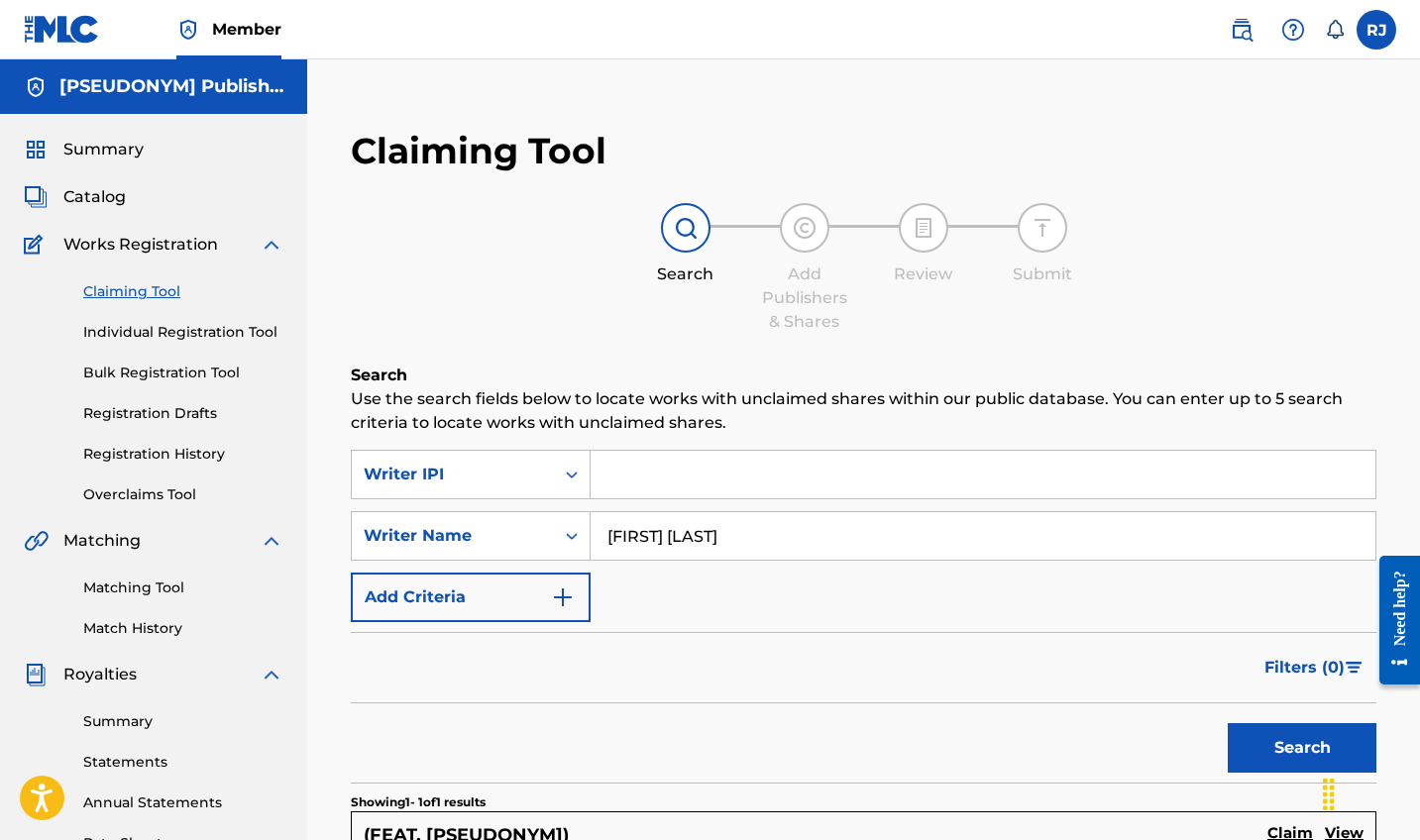 click on "[FIRST] [LAST]" at bounding box center [983, 536] 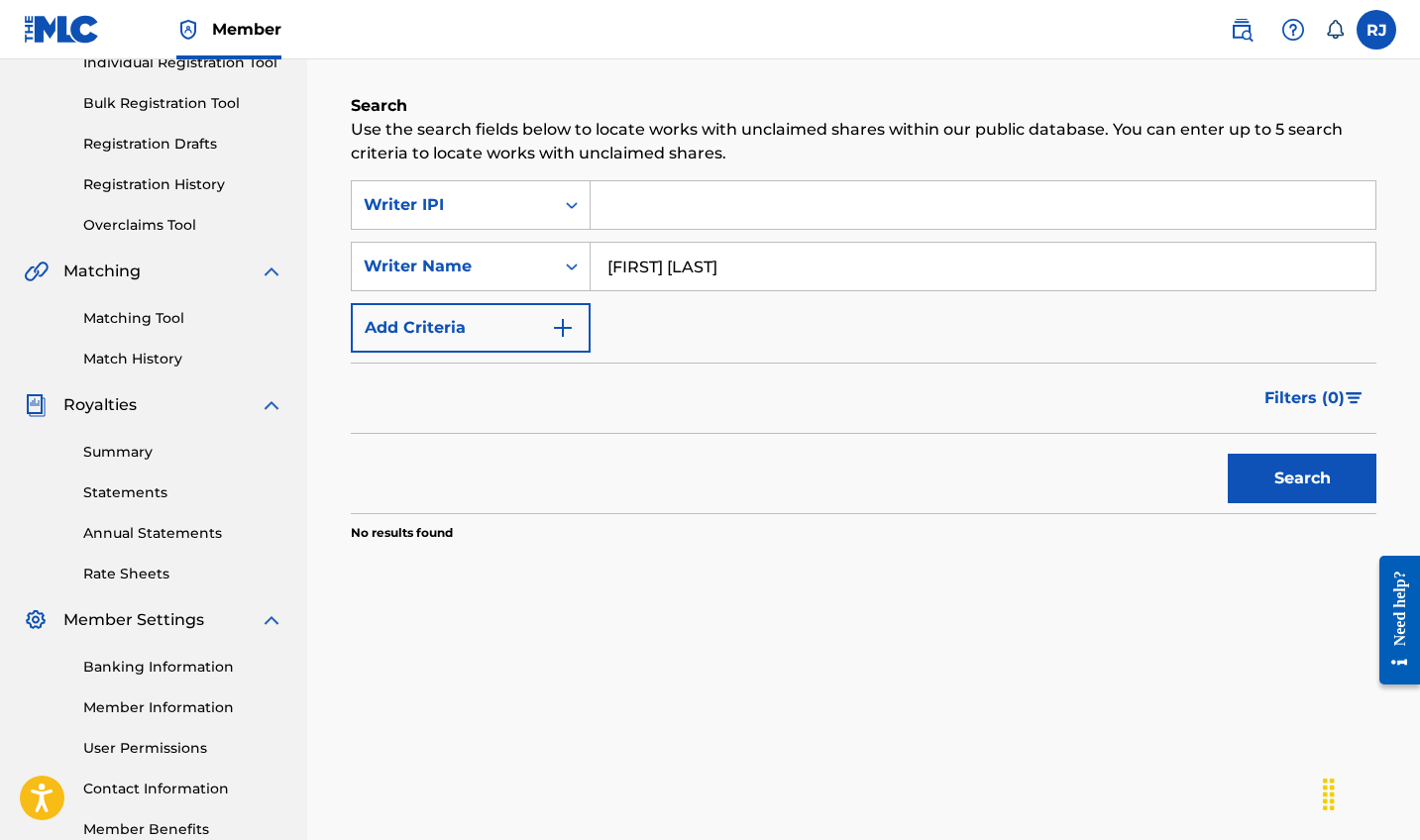 scroll, scrollTop: 221, scrollLeft: 0, axis: vertical 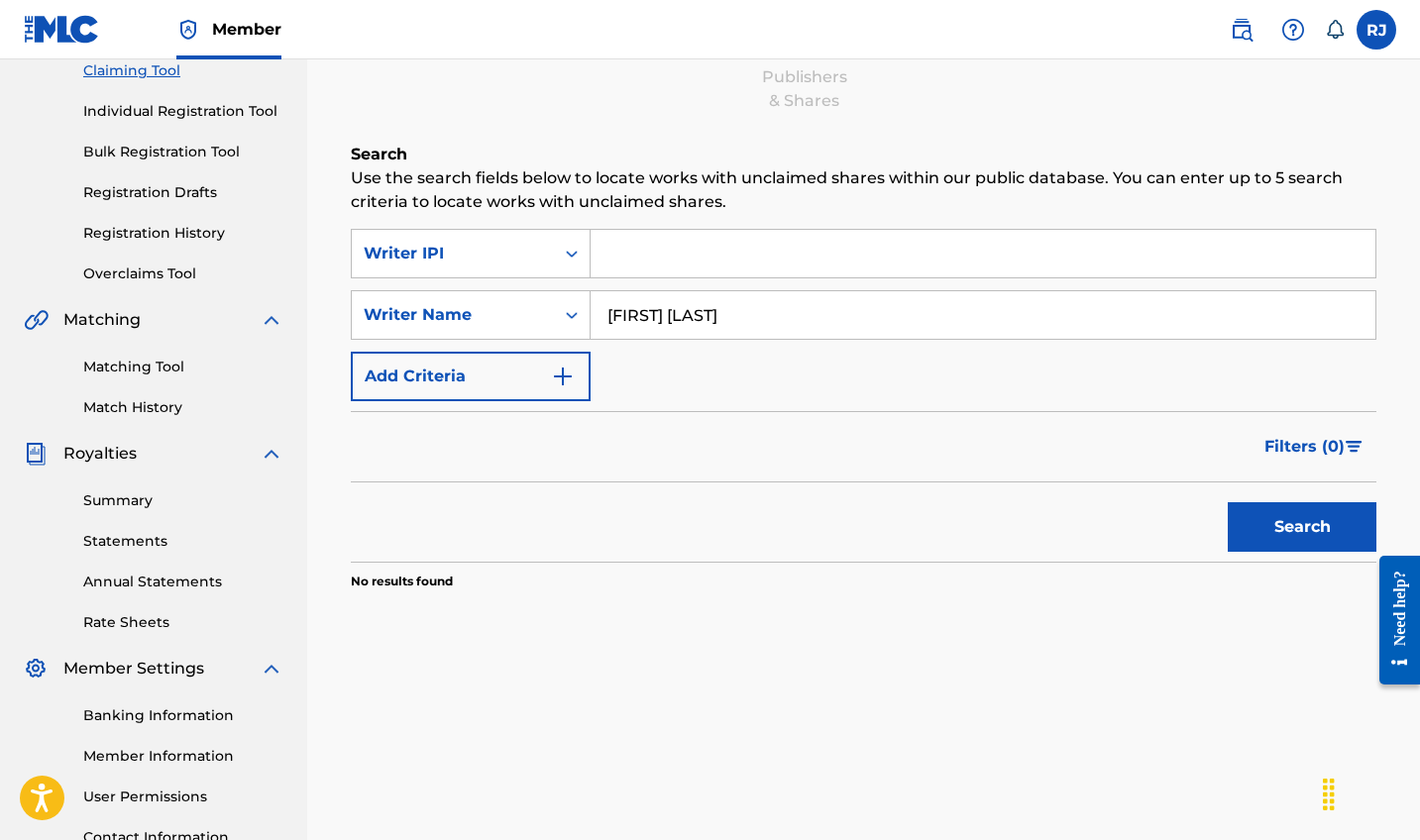 click on "[FIRST] [LAST]" at bounding box center (983, 315) 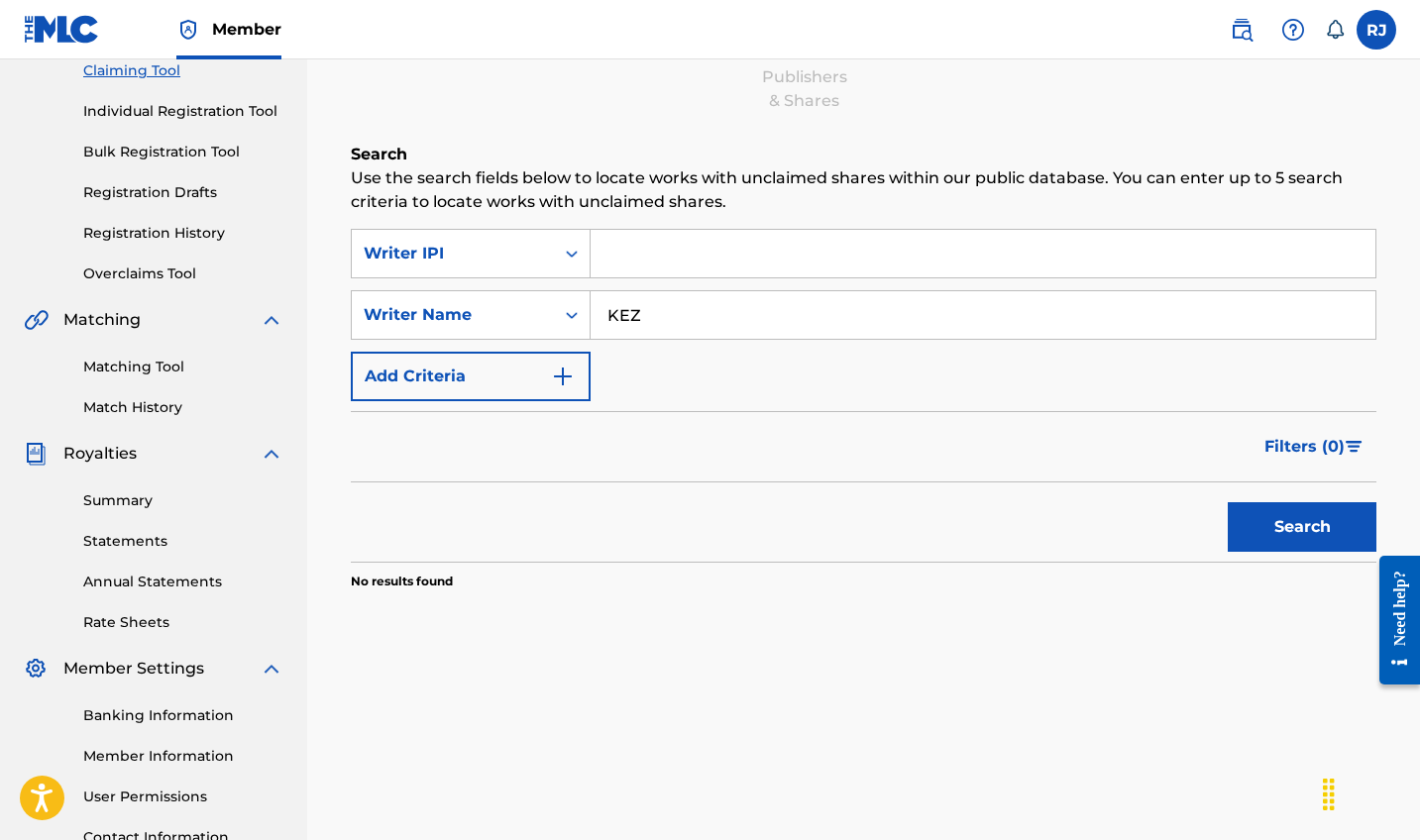 type on "KEZ" 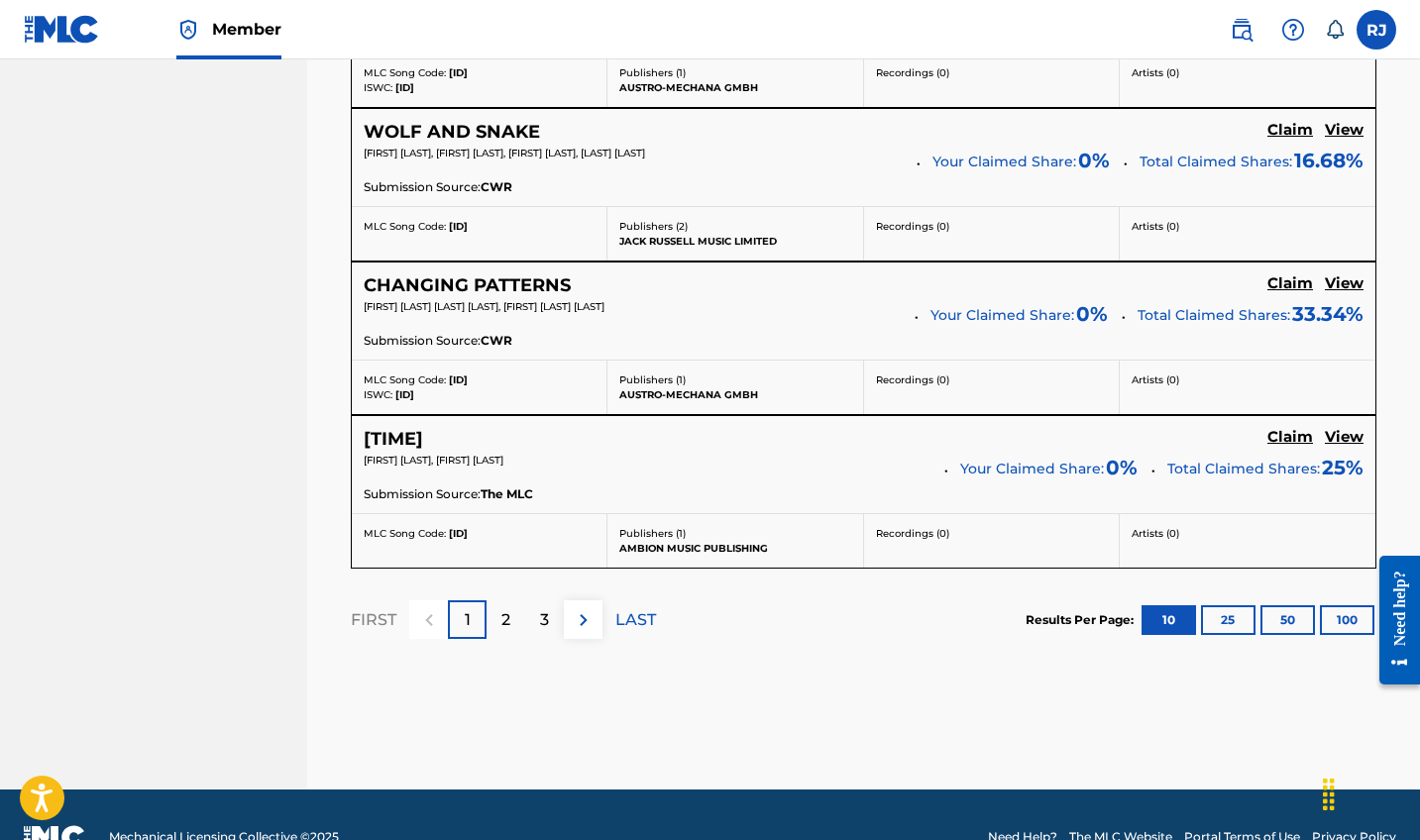 scroll, scrollTop: 1816, scrollLeft: 0, axis: vertical 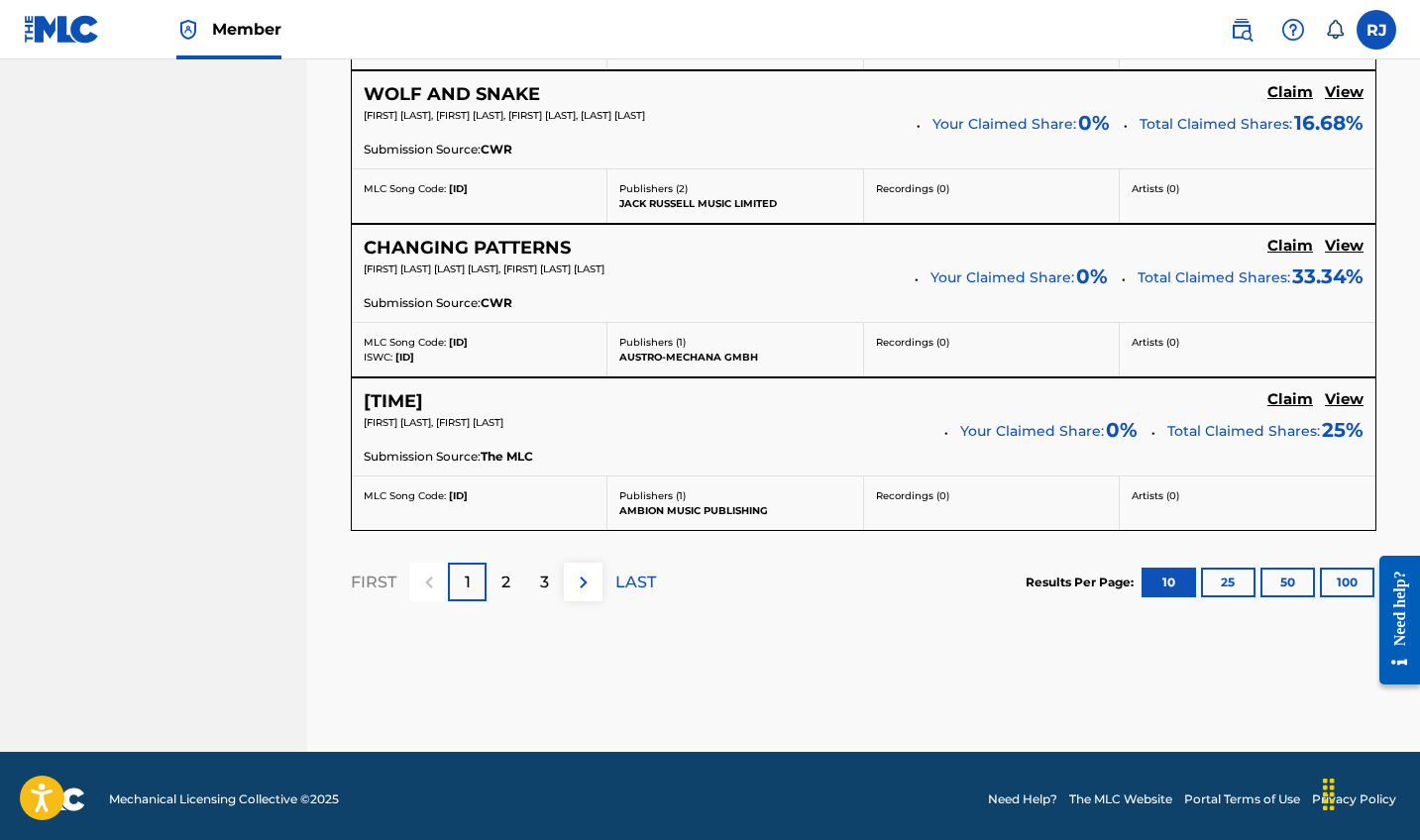 click on "2" at bounding box center (505, 582) 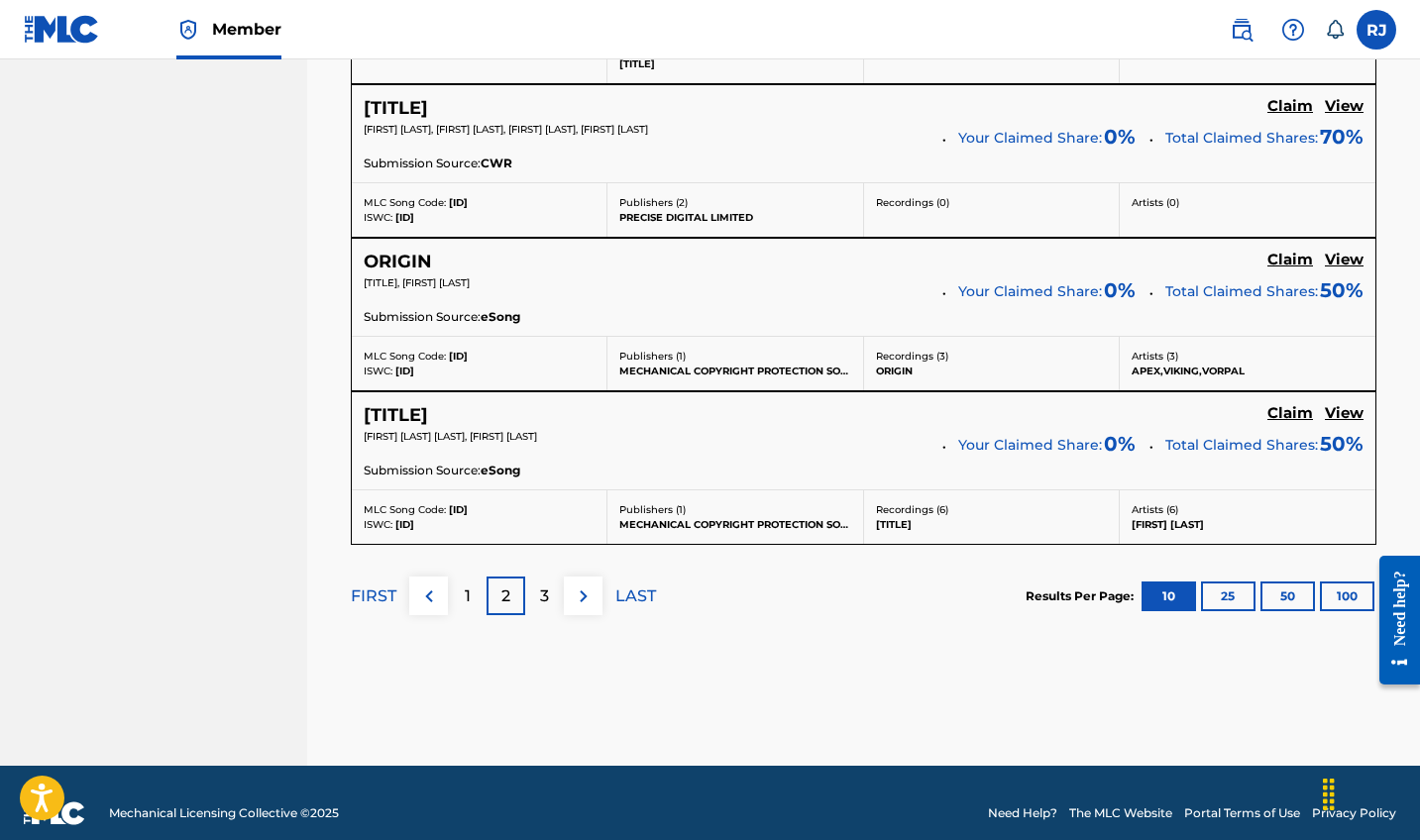 scroll, scrollTop: 1810, scrollLeft: 0, axis: vertical 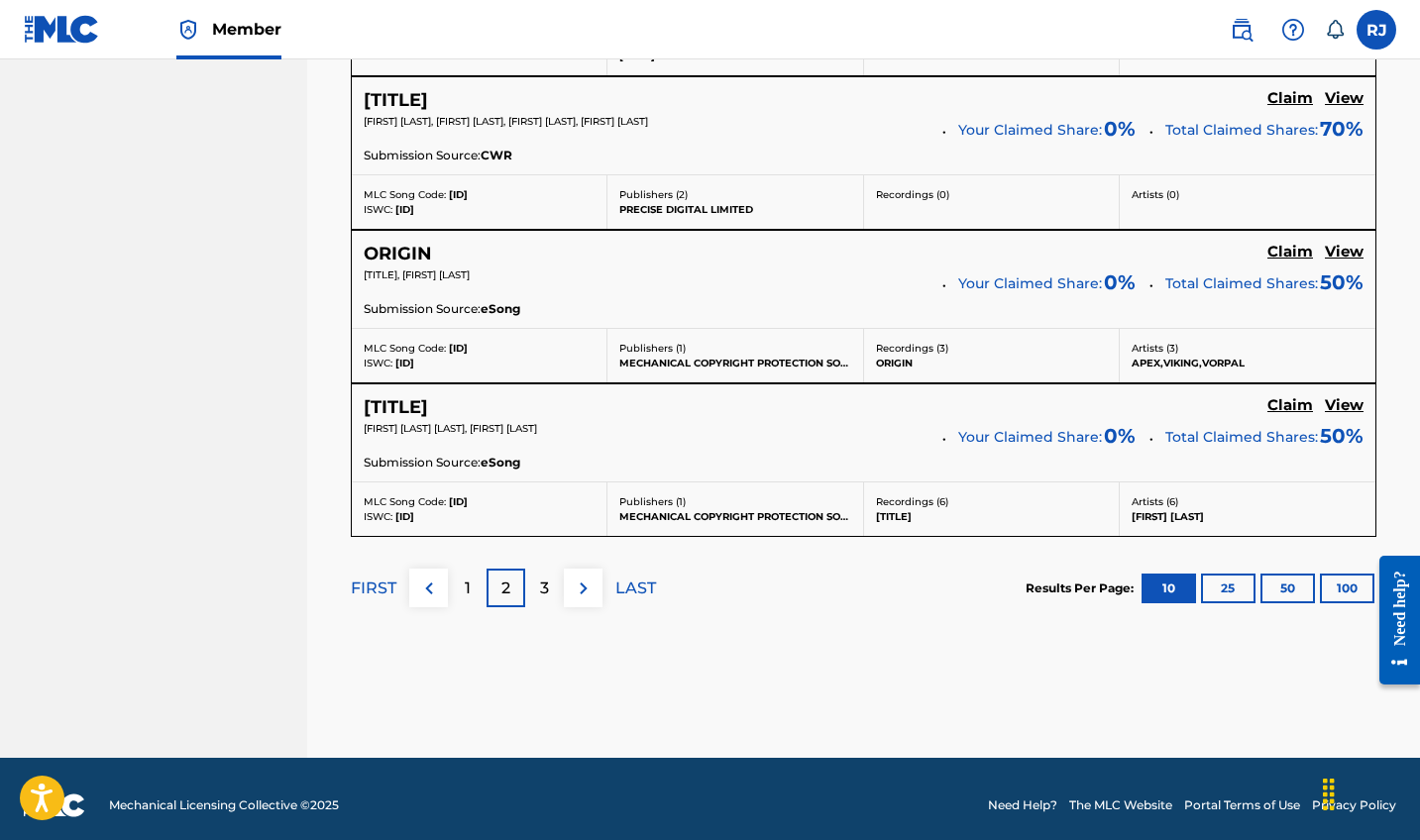 click on "3" at bounding box center [544, 588] 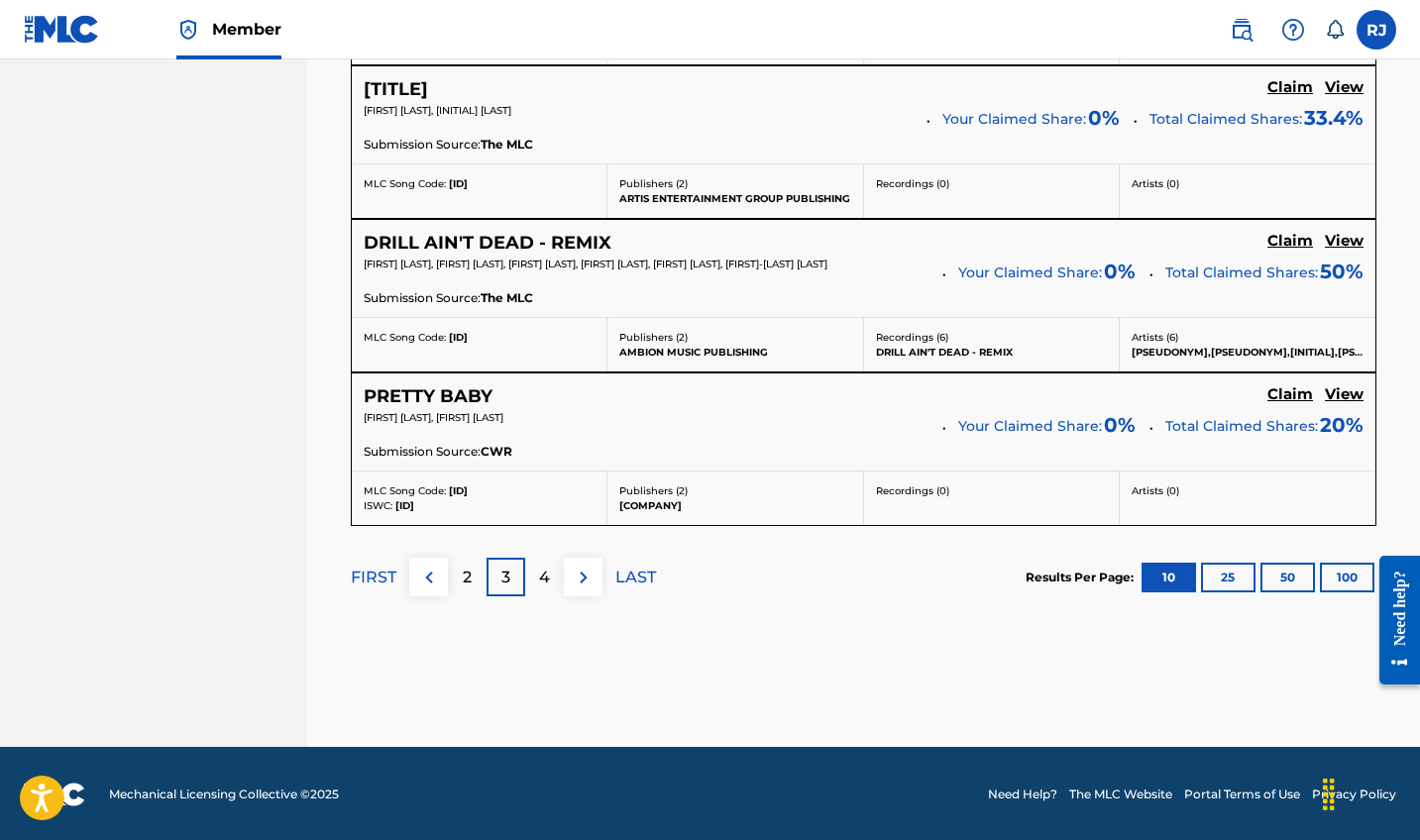 click on "4" at bounding box center (544, 578) 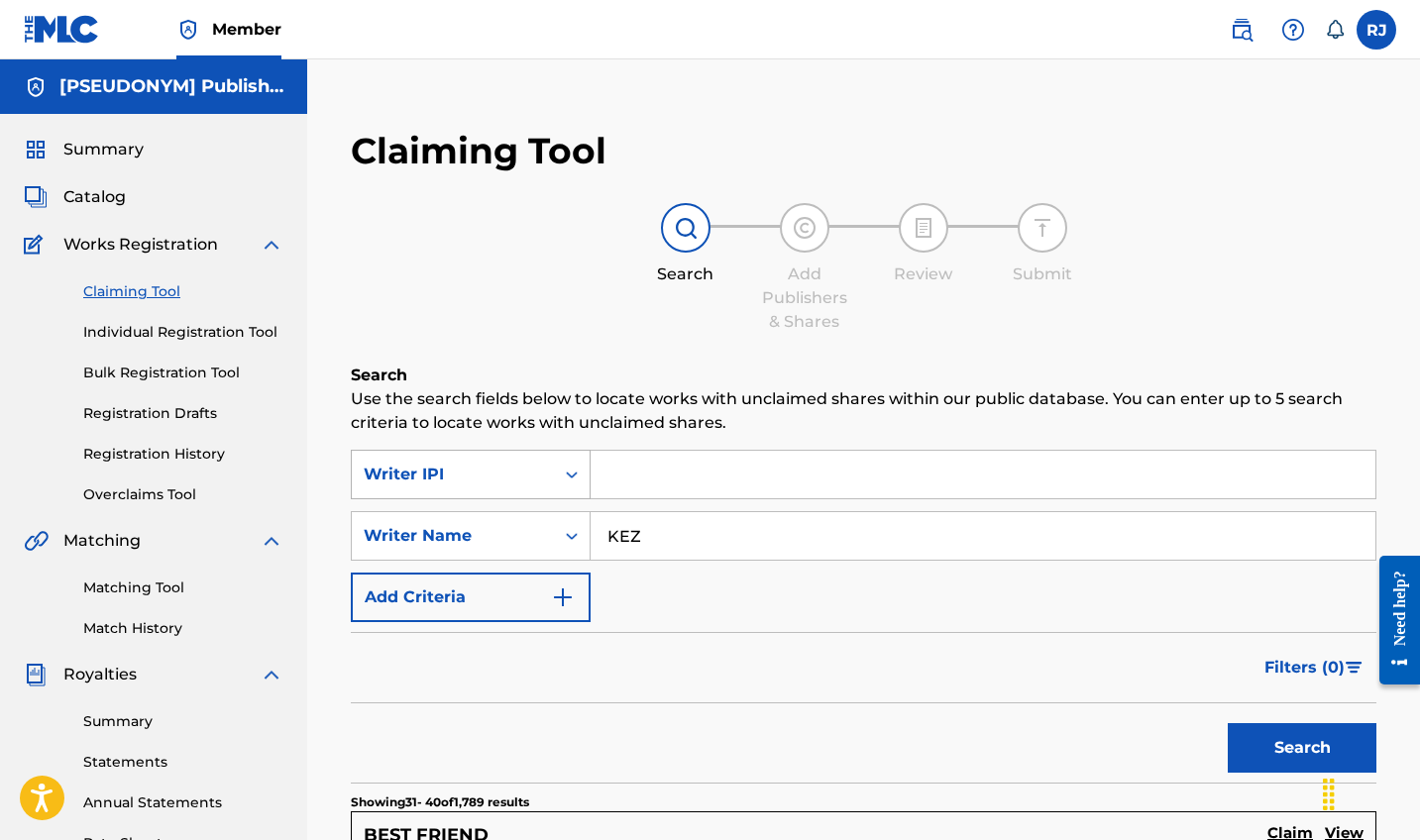 scroll, scrollTop: 0, scrollLeft: 0, axis: both 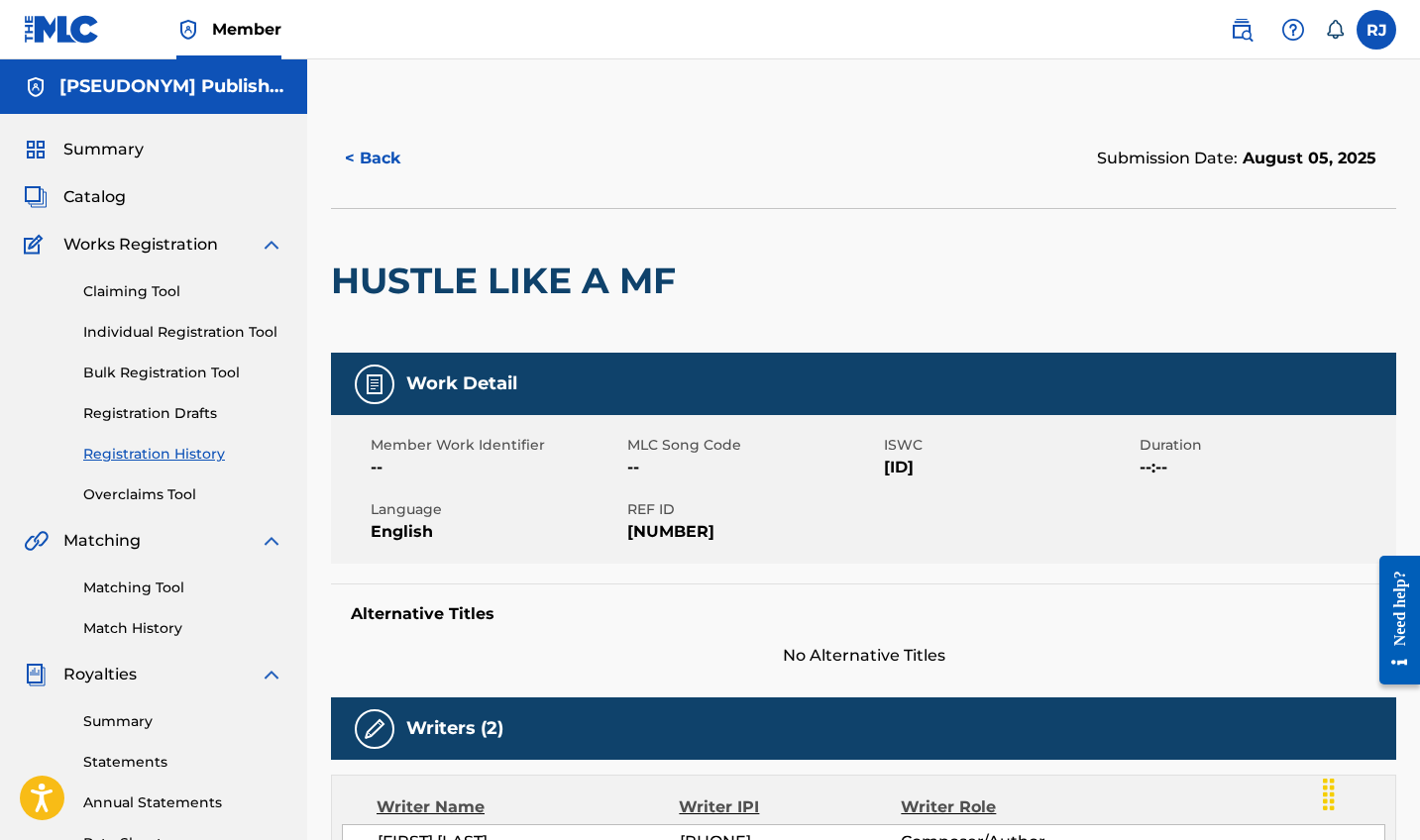 click on "< Back" at bounding box center [390, 158] 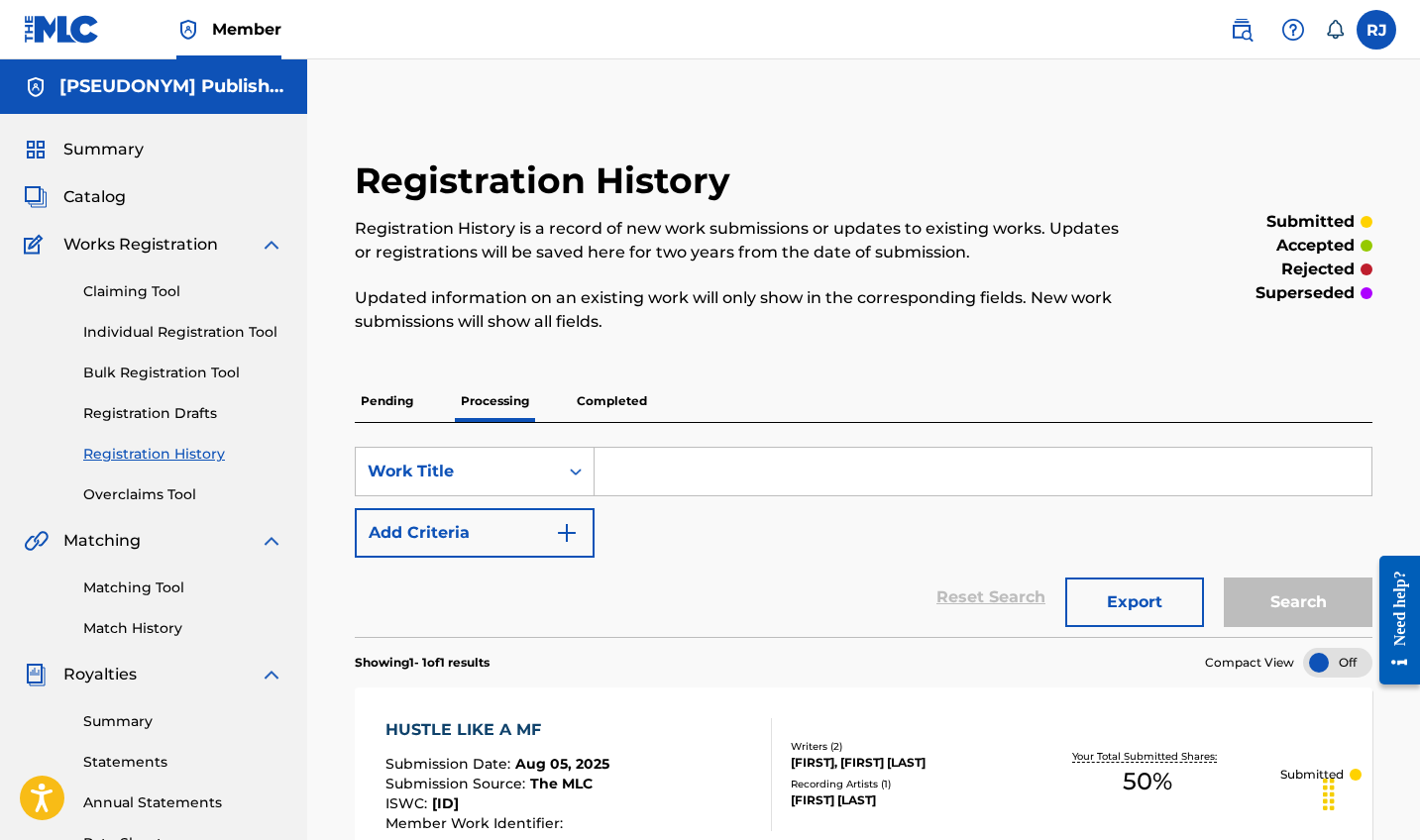 scroll, scrollTop: 0, scrollLeft: 0, axis: both 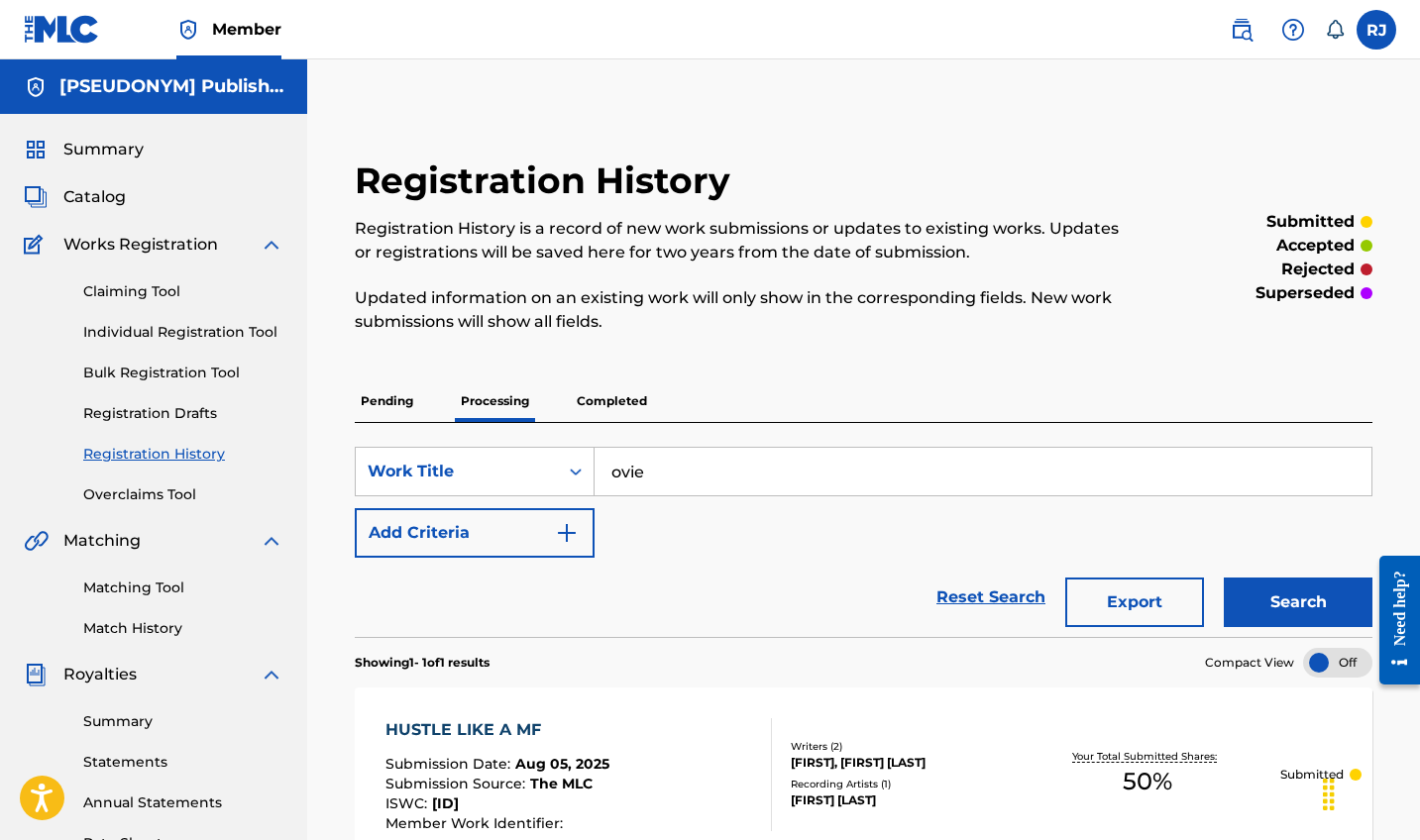 type on "movie" 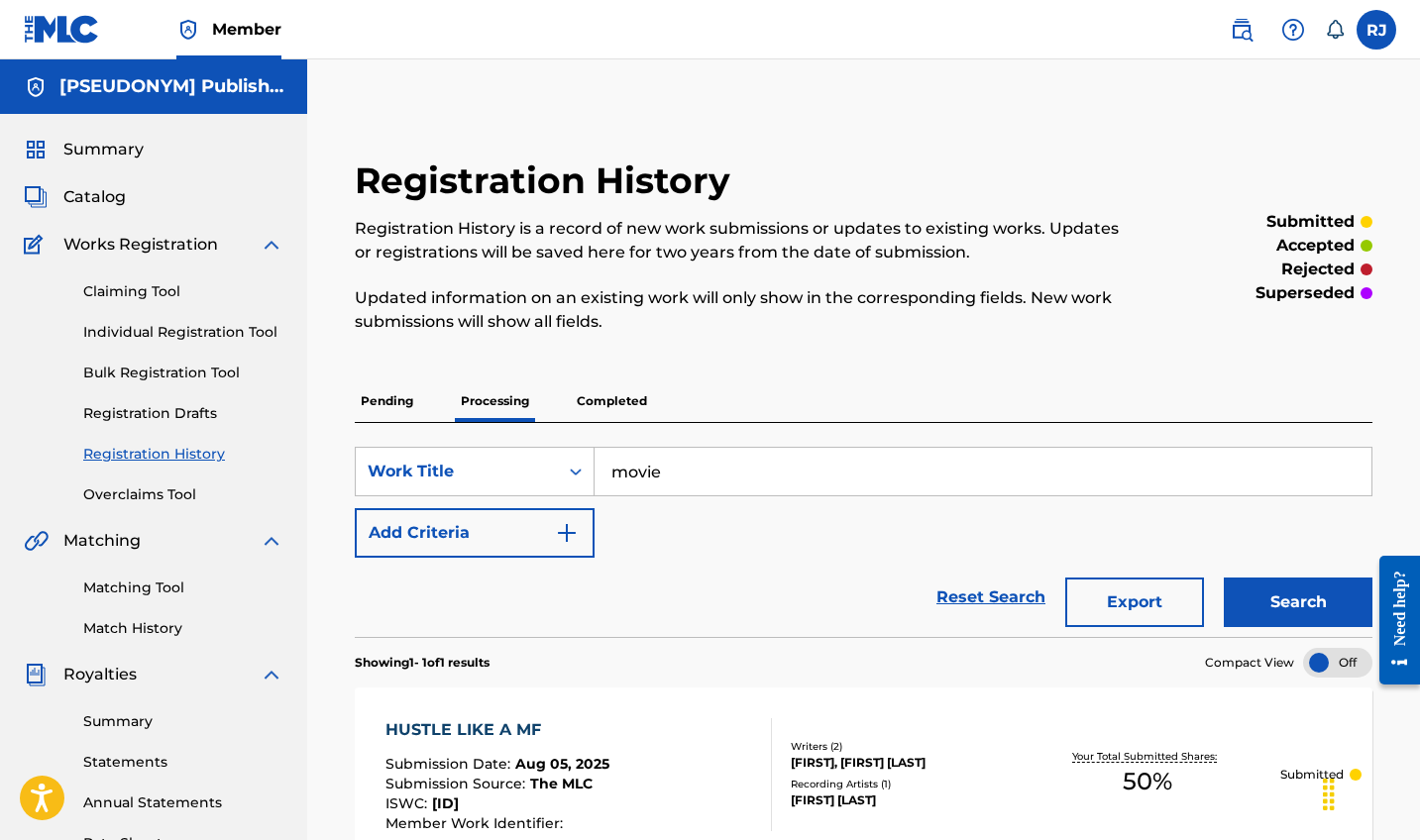 drag, startPoint x: 650, startPoint y: 476, endPoint x: 1244, endPoint y: 38, distance: 738.0244 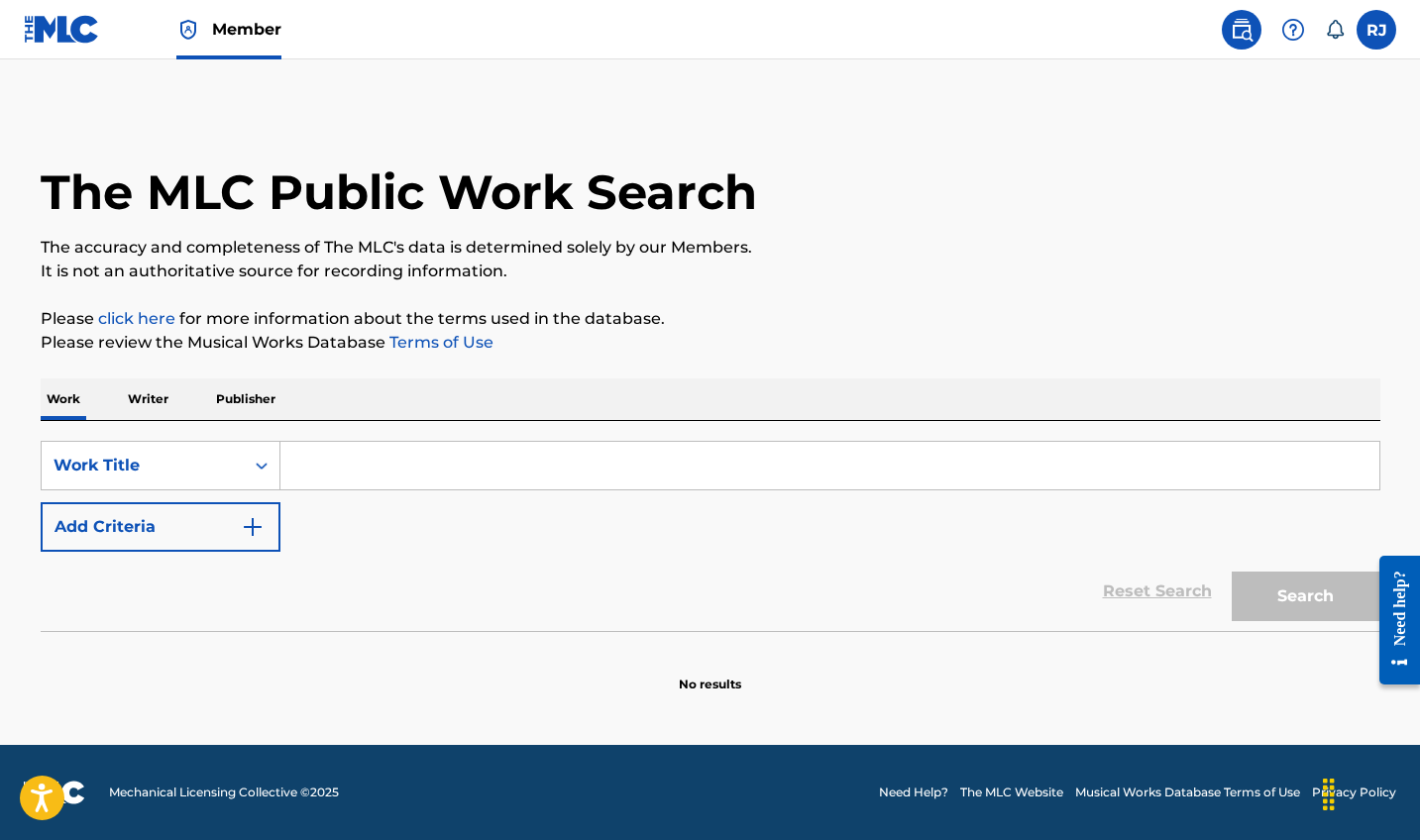 click at bounding box center [829, 466] 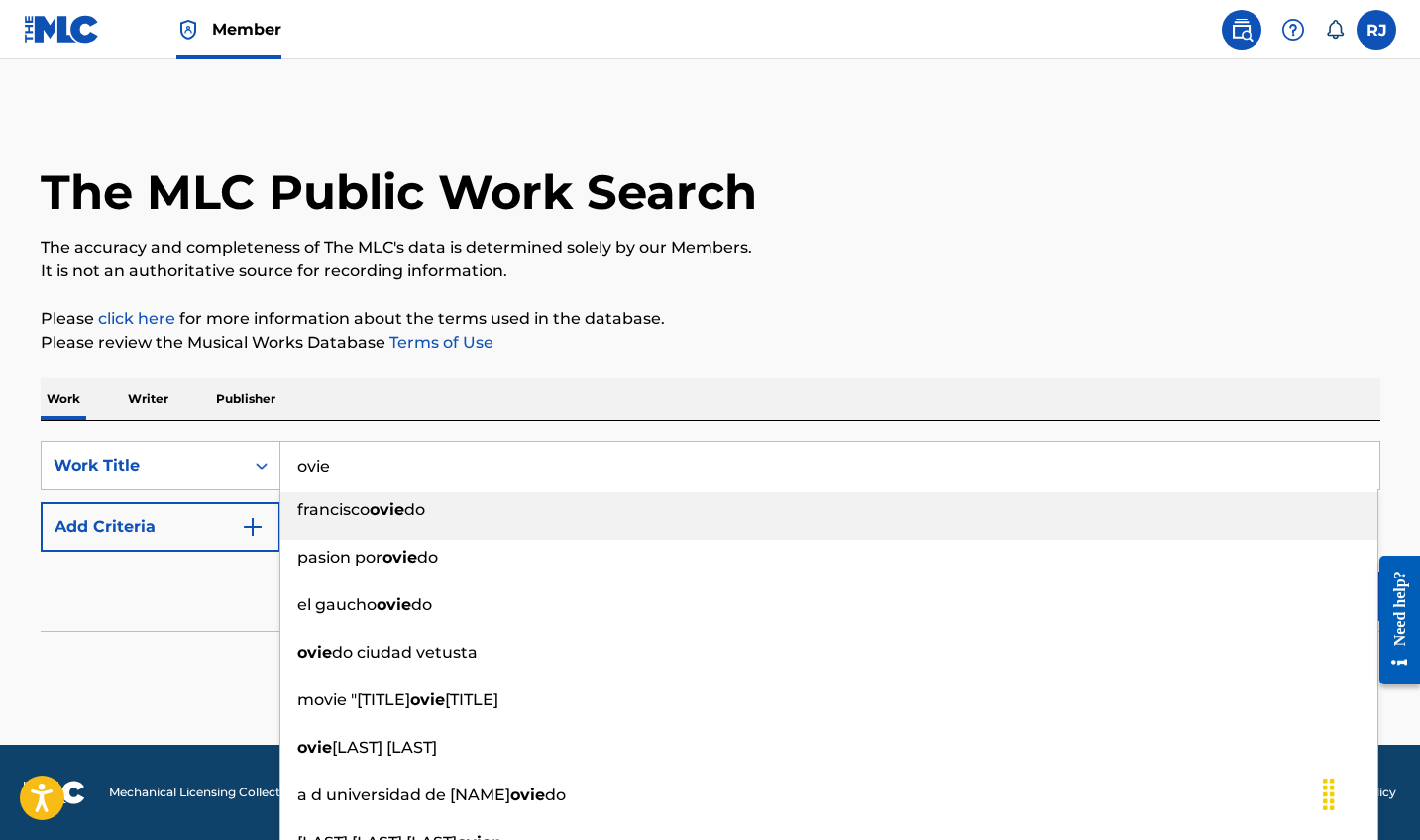 type on "[FIRST] [LAST]" 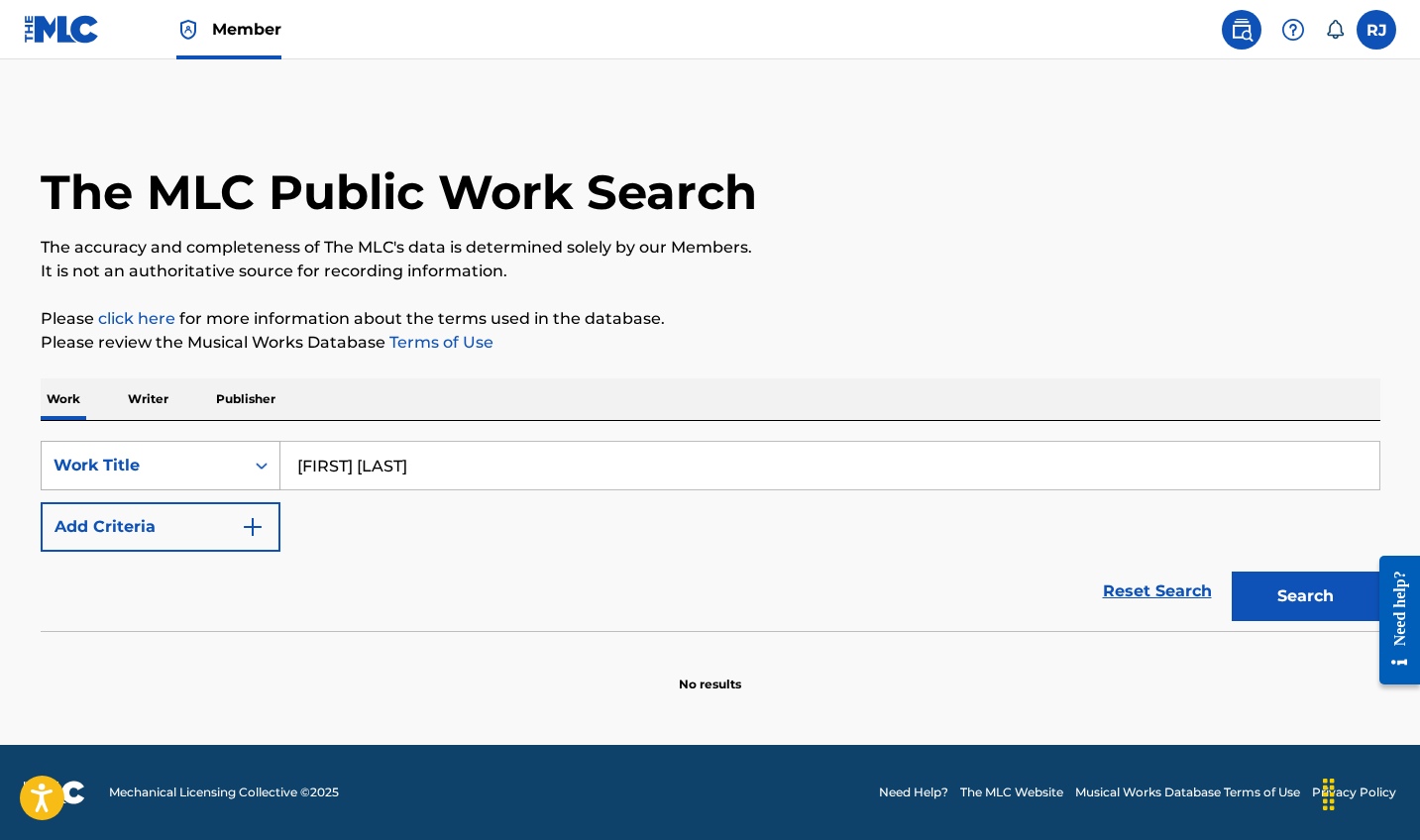 drag, startPoint x: 473, startPoint y: 468, endPoint x: 269, endPoint y: 461, distance: 204.1201 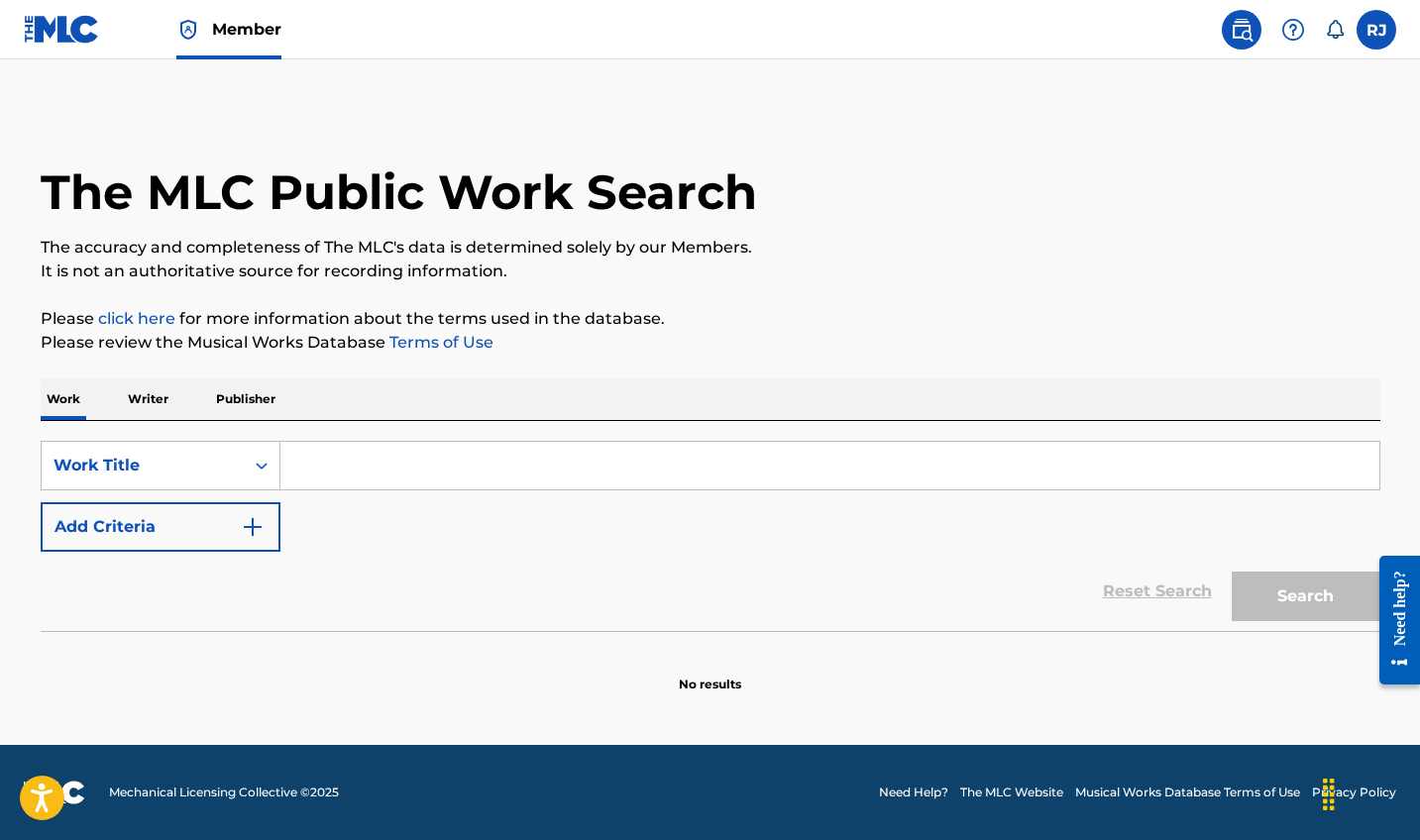 type 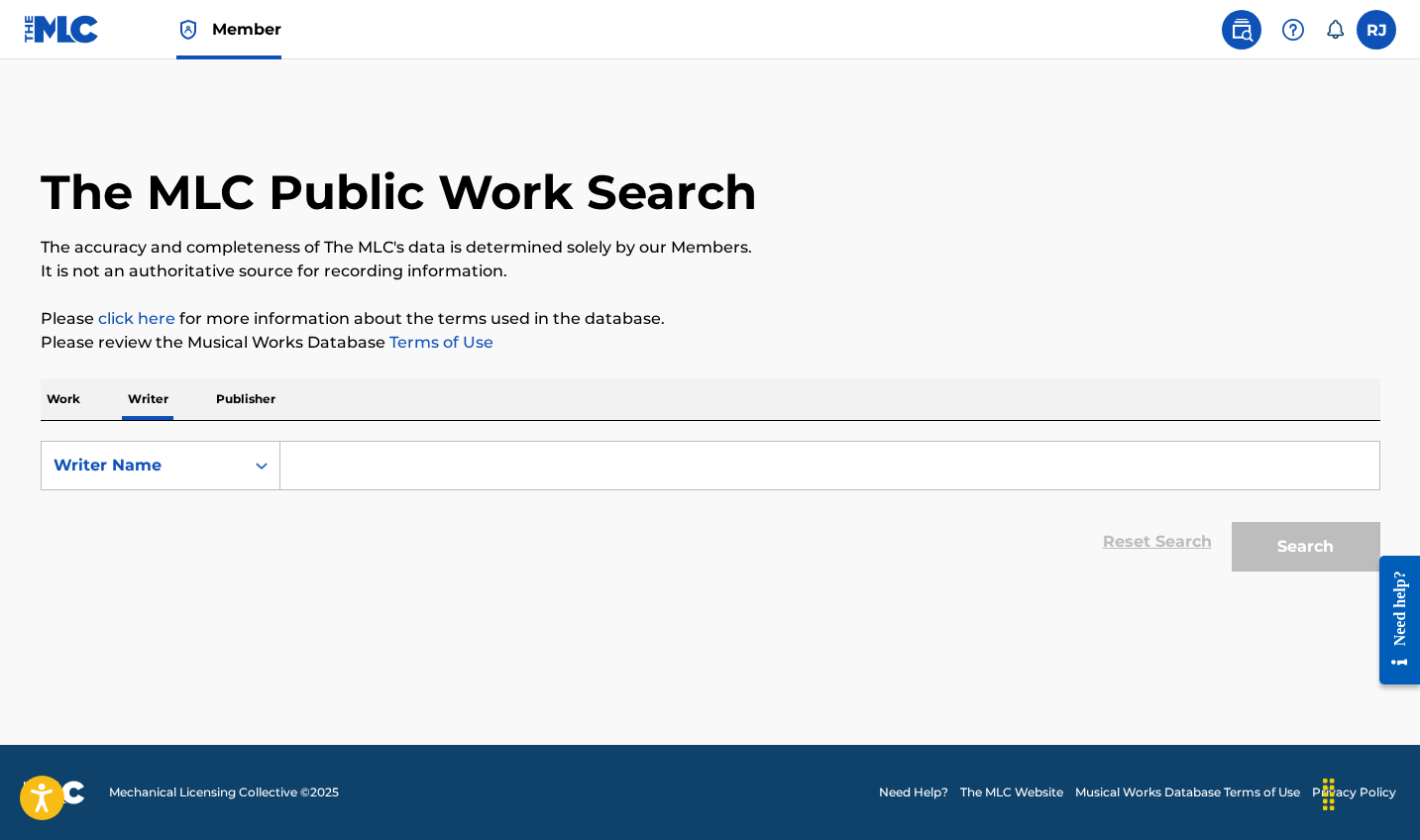 click at bounding box center [829, 466] 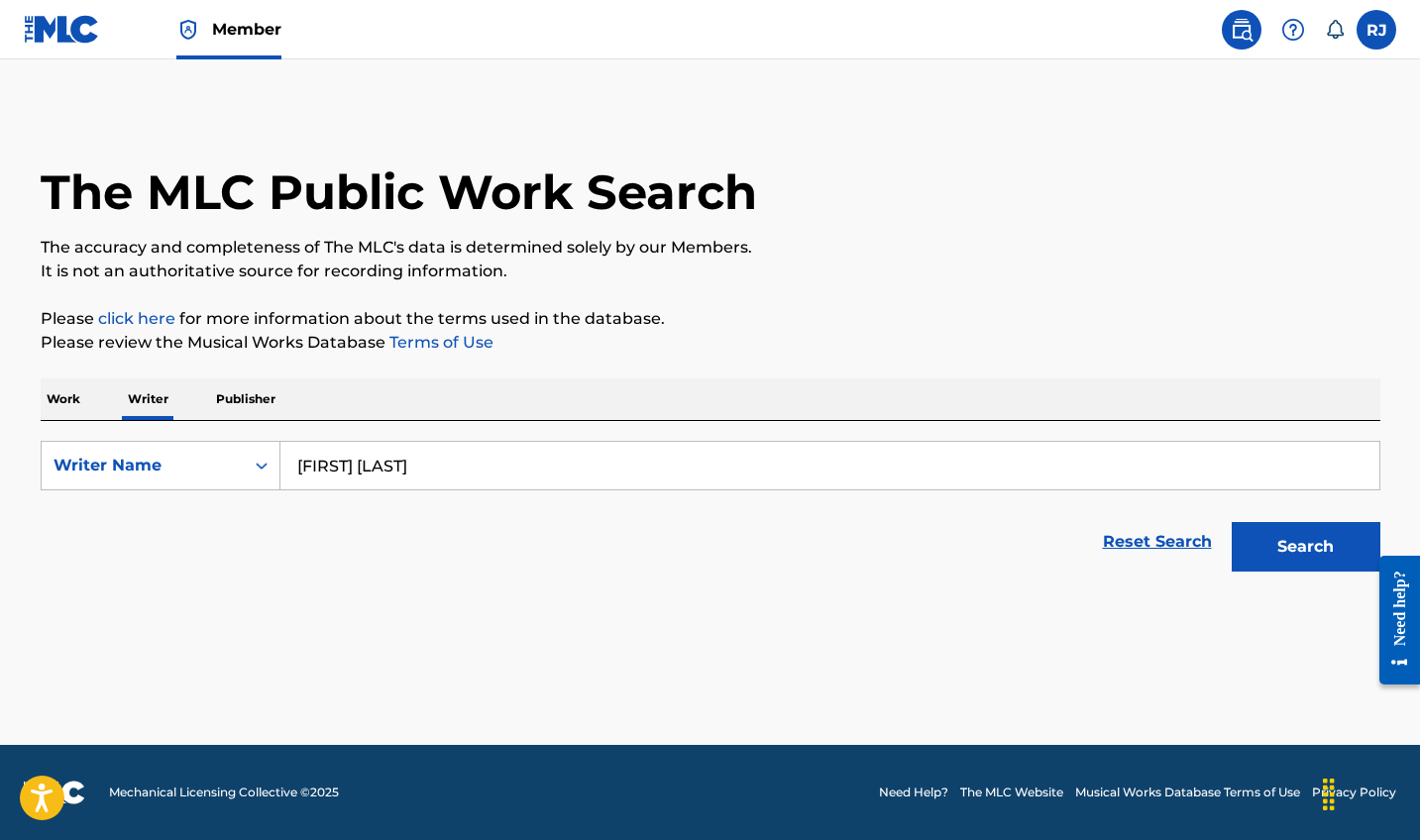click on "[FIRST] [LAST]" at bounding box center (829, 466) 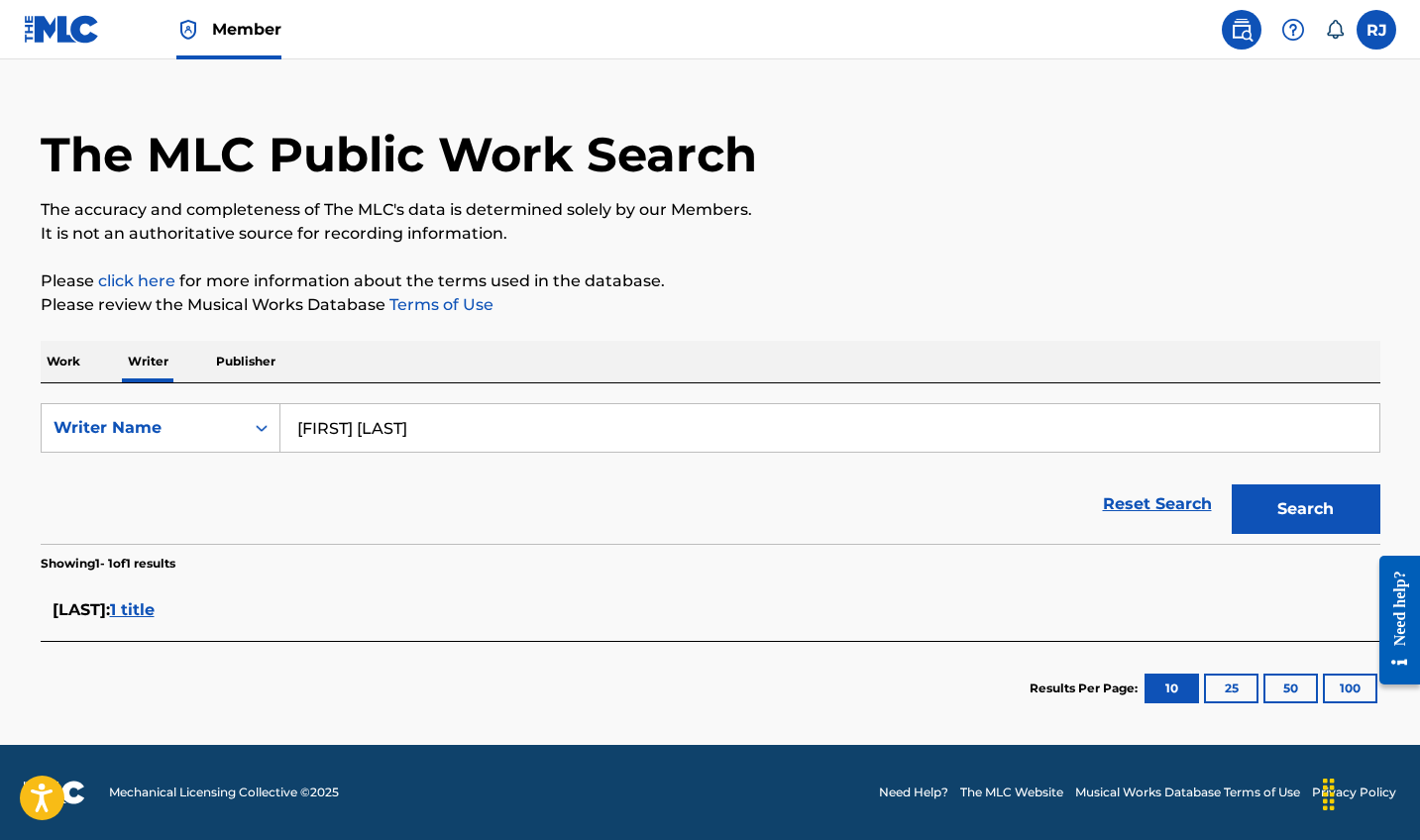 scroll, scrollTop: 38, scrollLeft: 0, axis: vertical 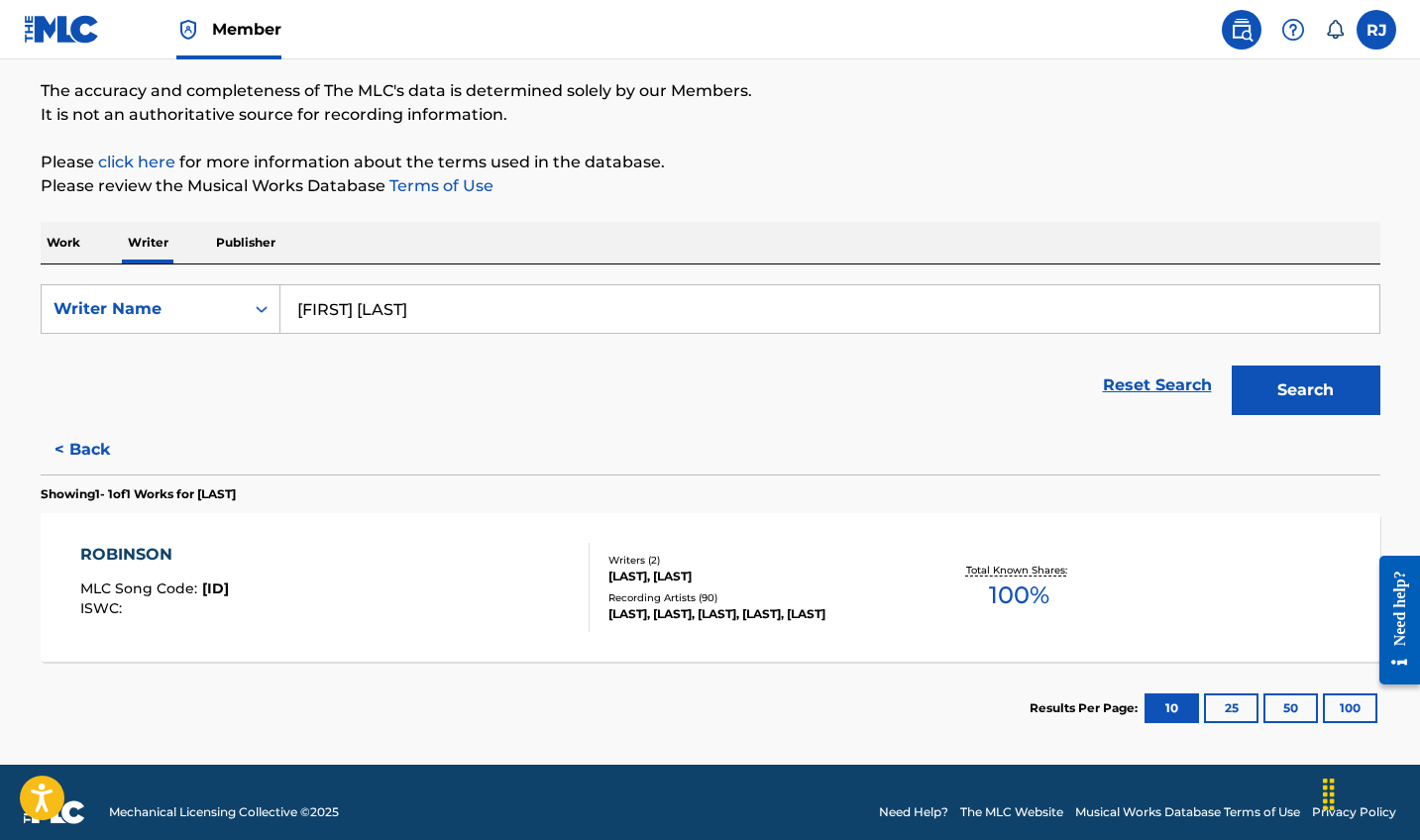 click on "[FIRST] [LAST]" at bounding box center (829, 309) 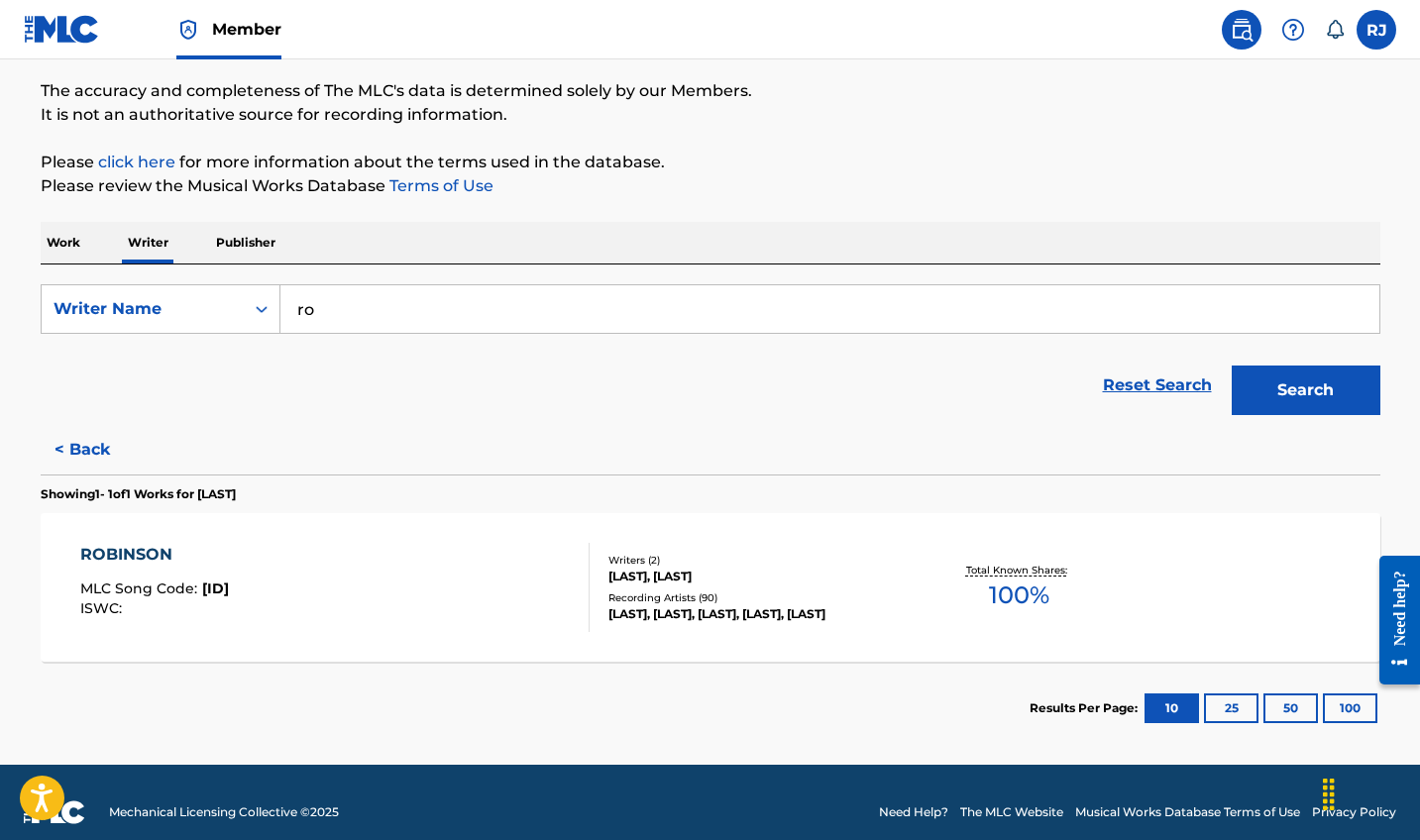 type on "r" 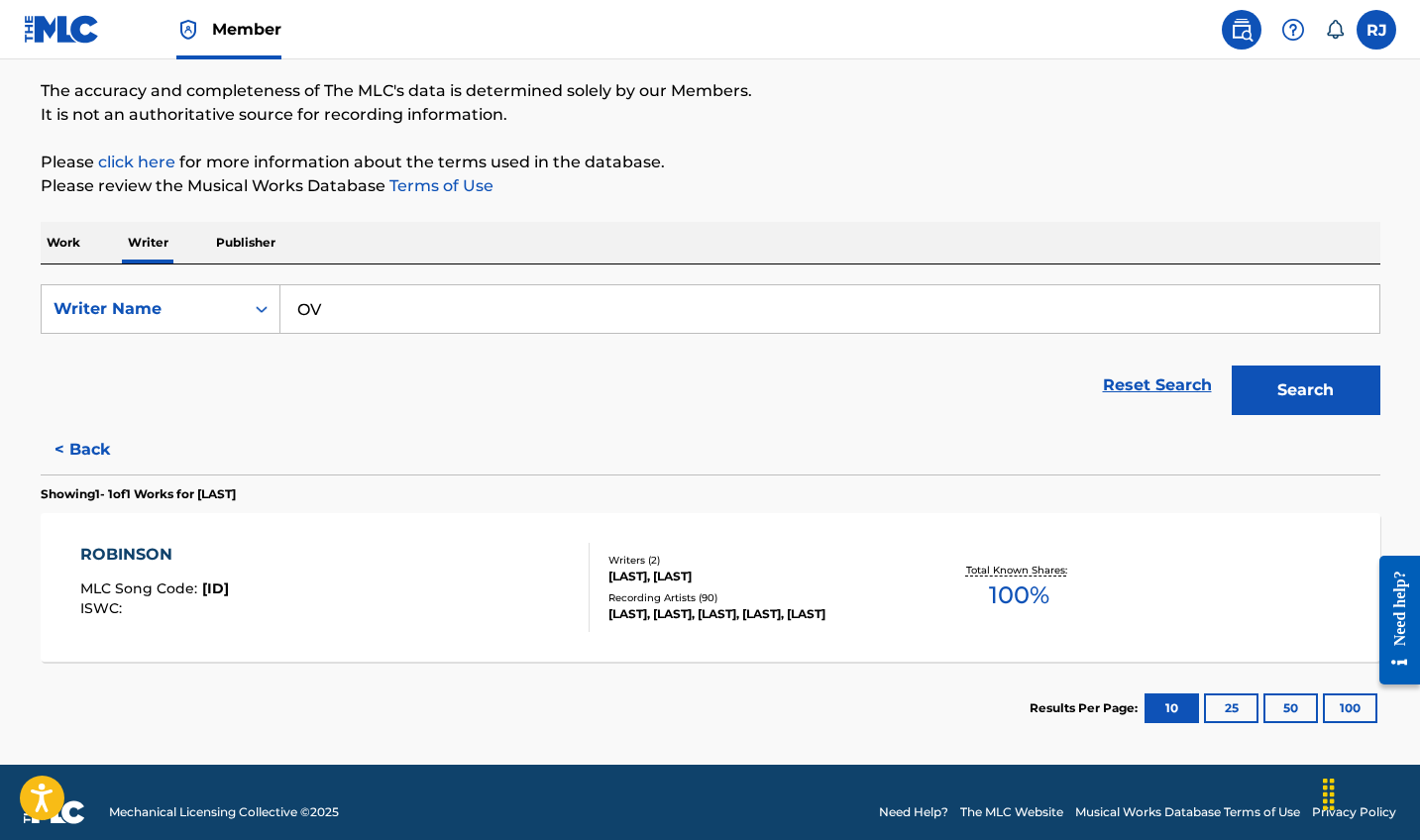 type on "O" 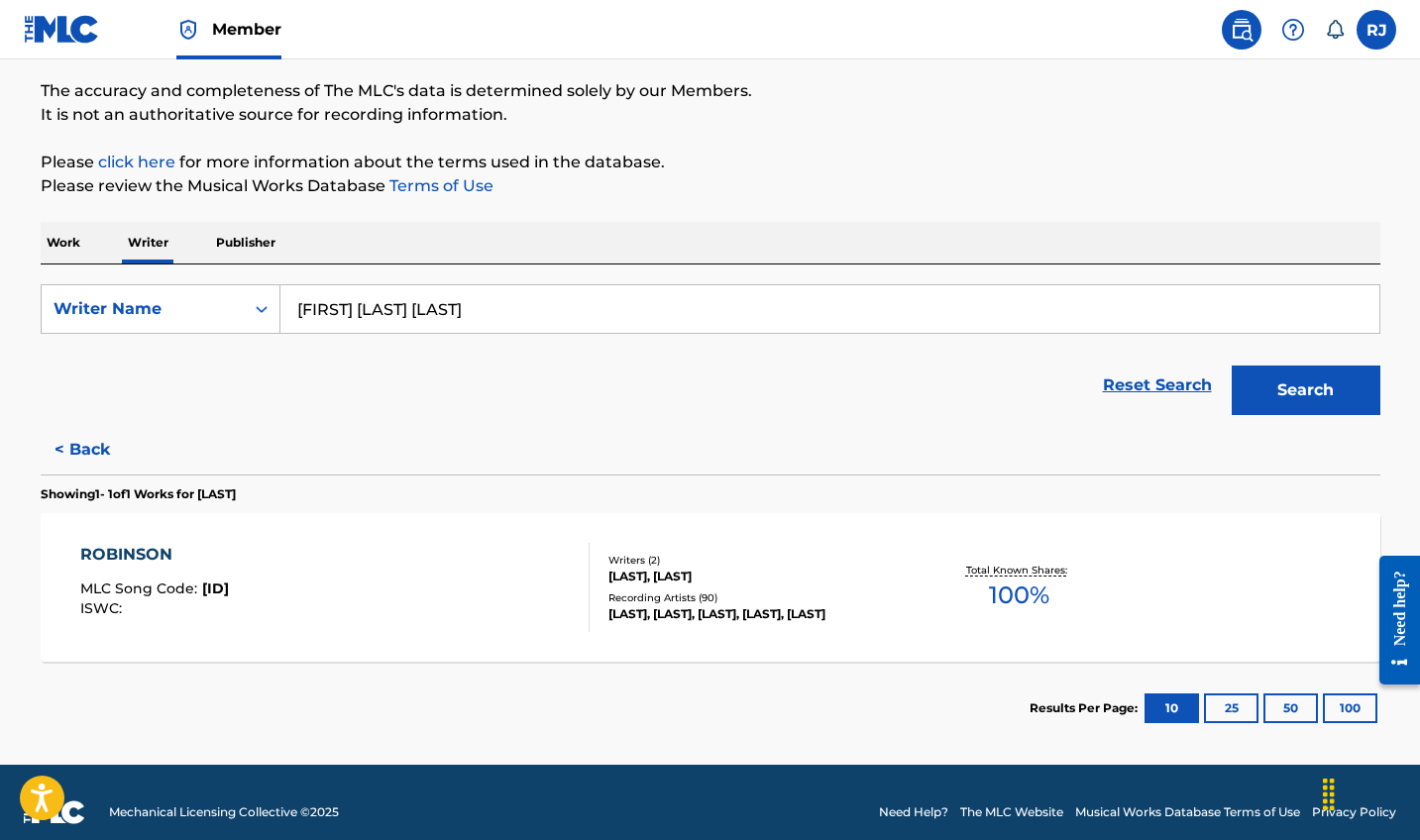 drag, startPoint x: 531, startPoint y: 314, endPoint x: 325, endPoint y: 306, distance: 206.1553 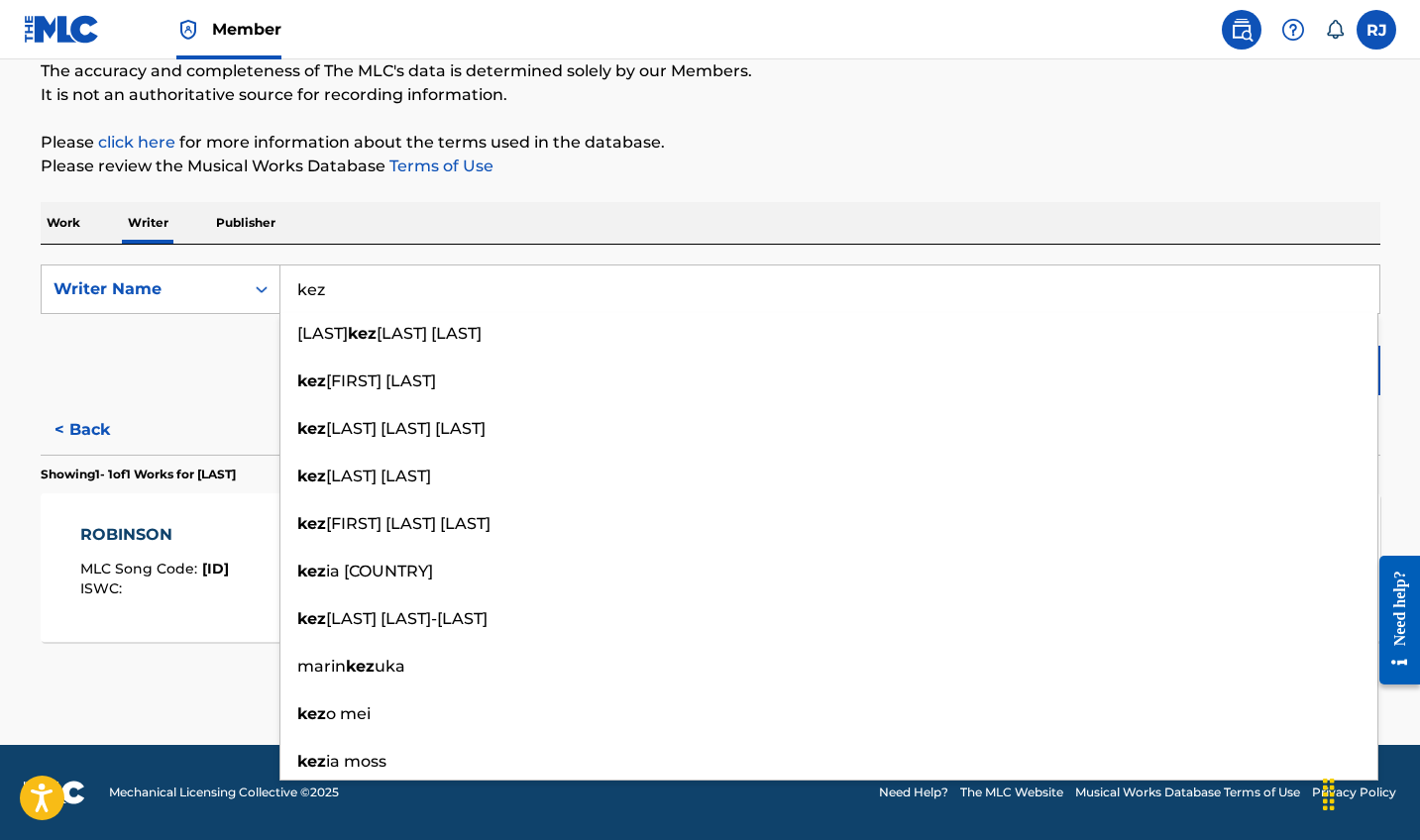 scroll, scrollTop: 176, scrollLeft: 0, axis: vertical 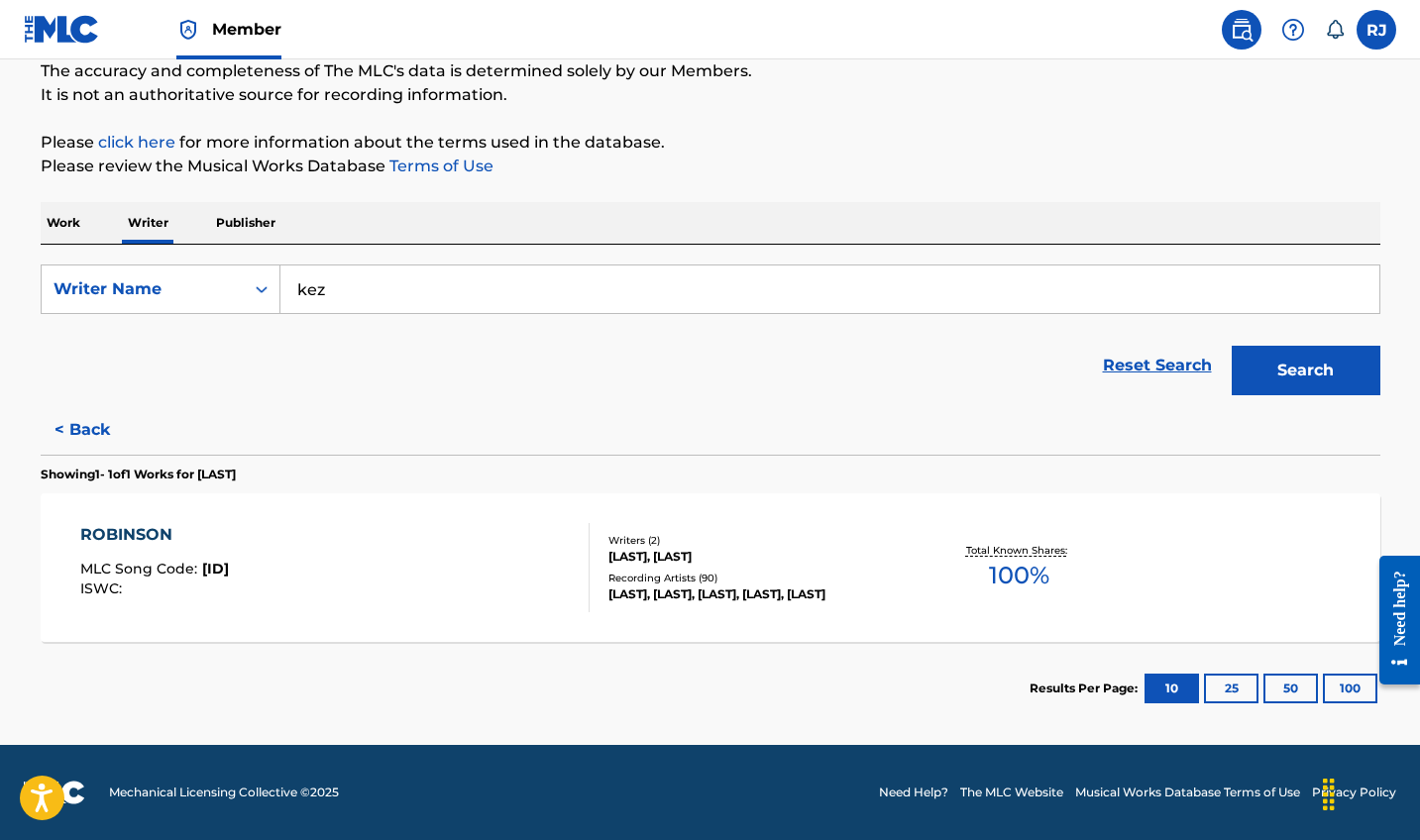 click on "Reset Search Search" at bounding box center [710, 366] 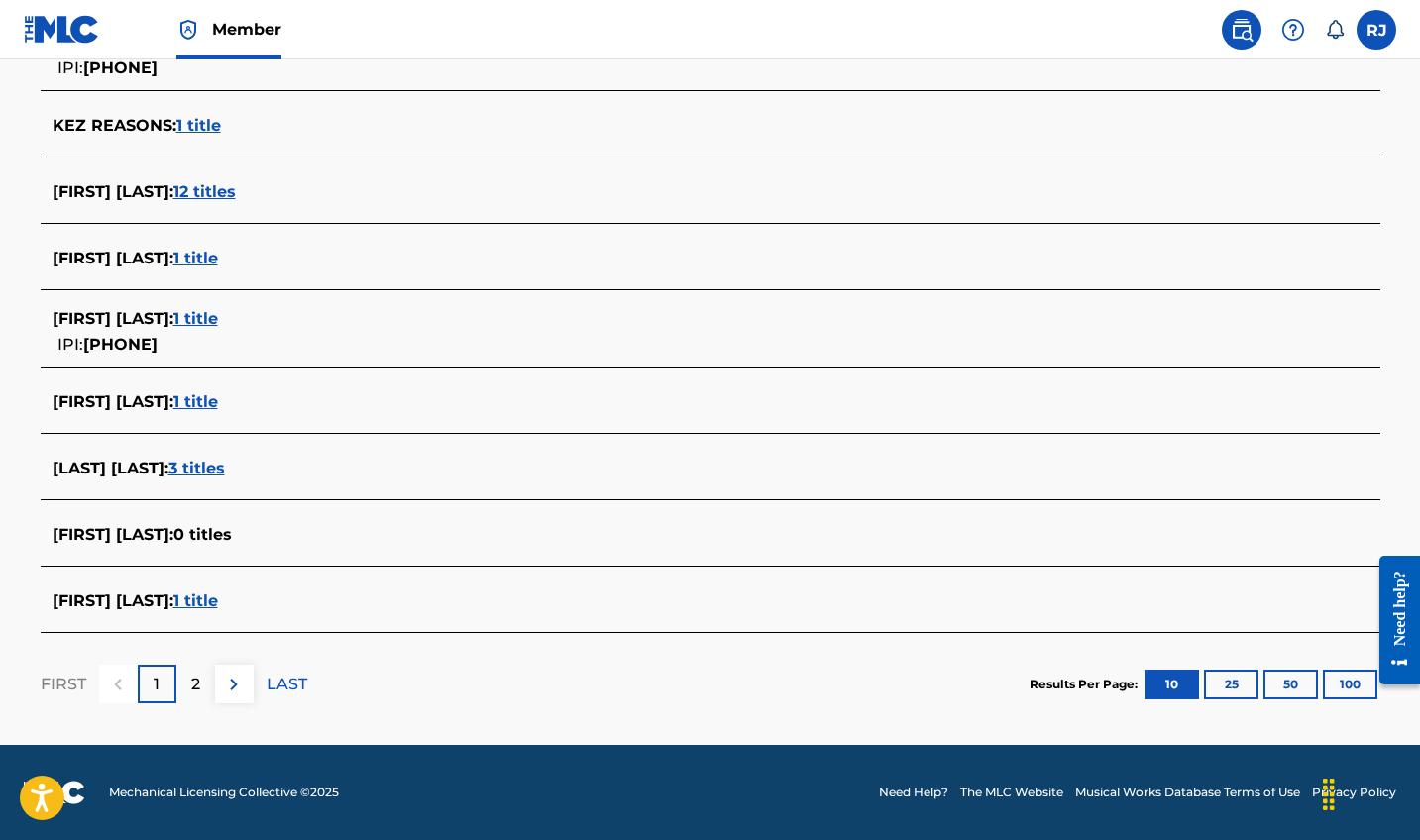 scroll, scrollTop: 667, scrollLeft: 0, axis: vertical 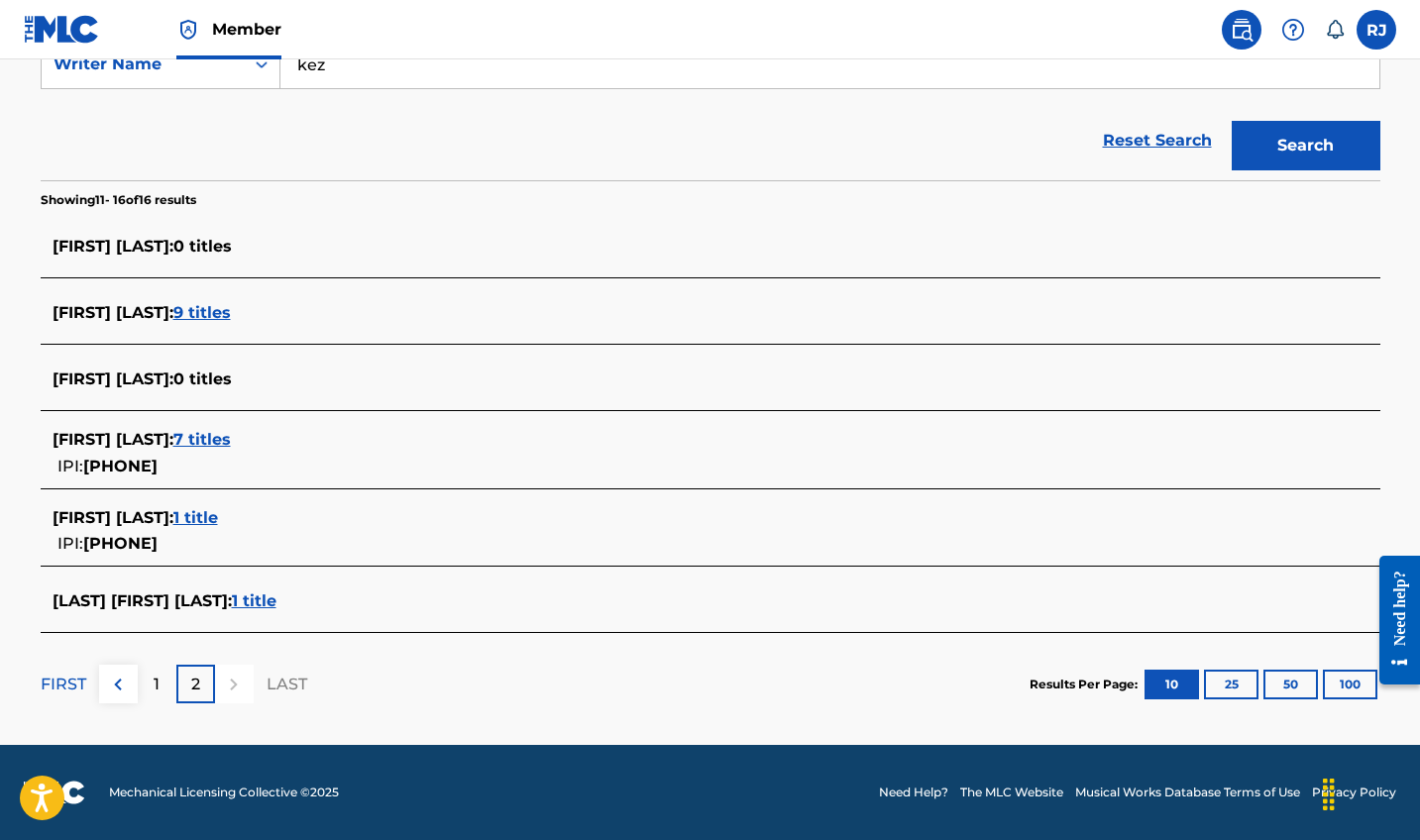 click on "1" at bounding box center [157, 683] 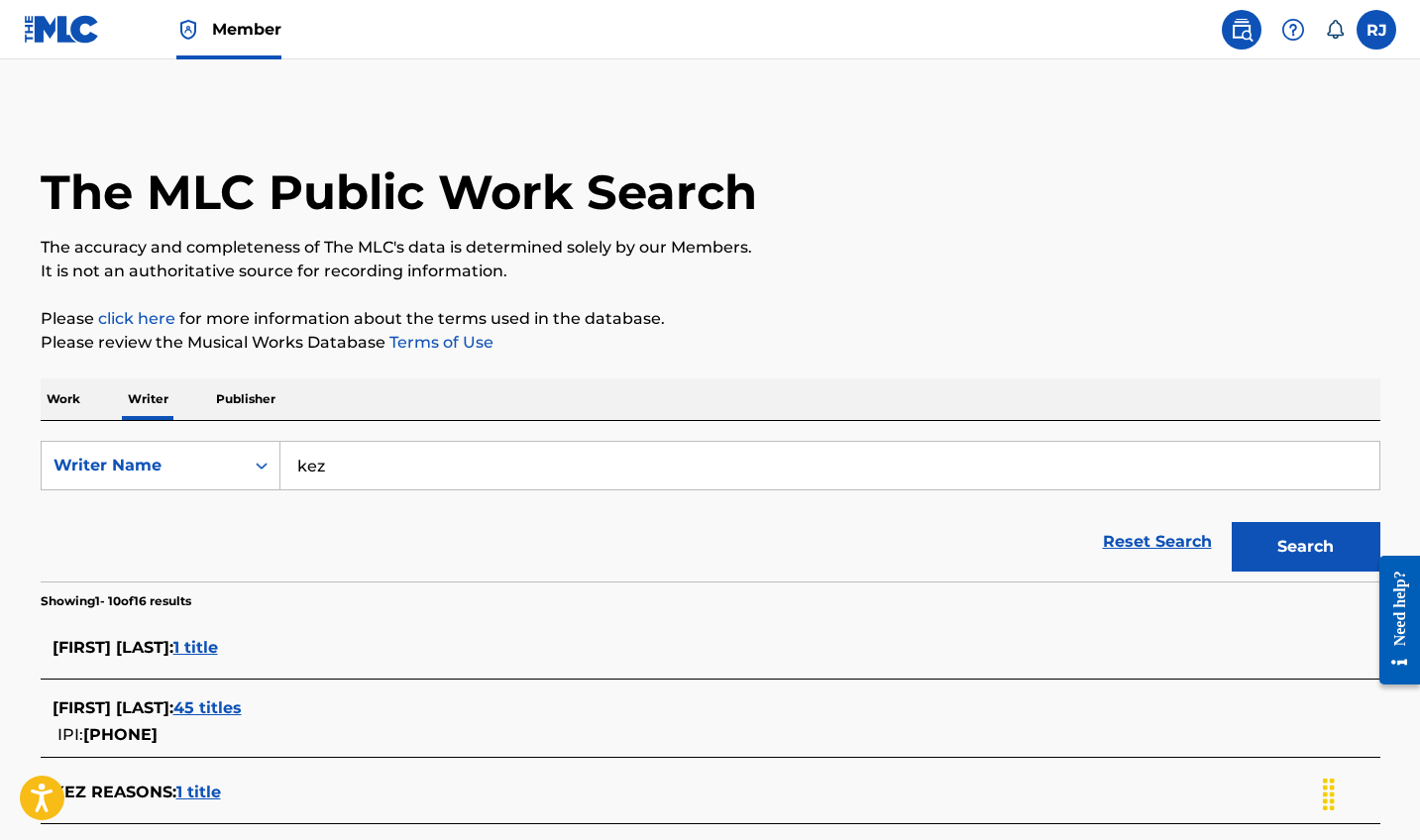 click on "1 title" at bounding box center [195, 647] 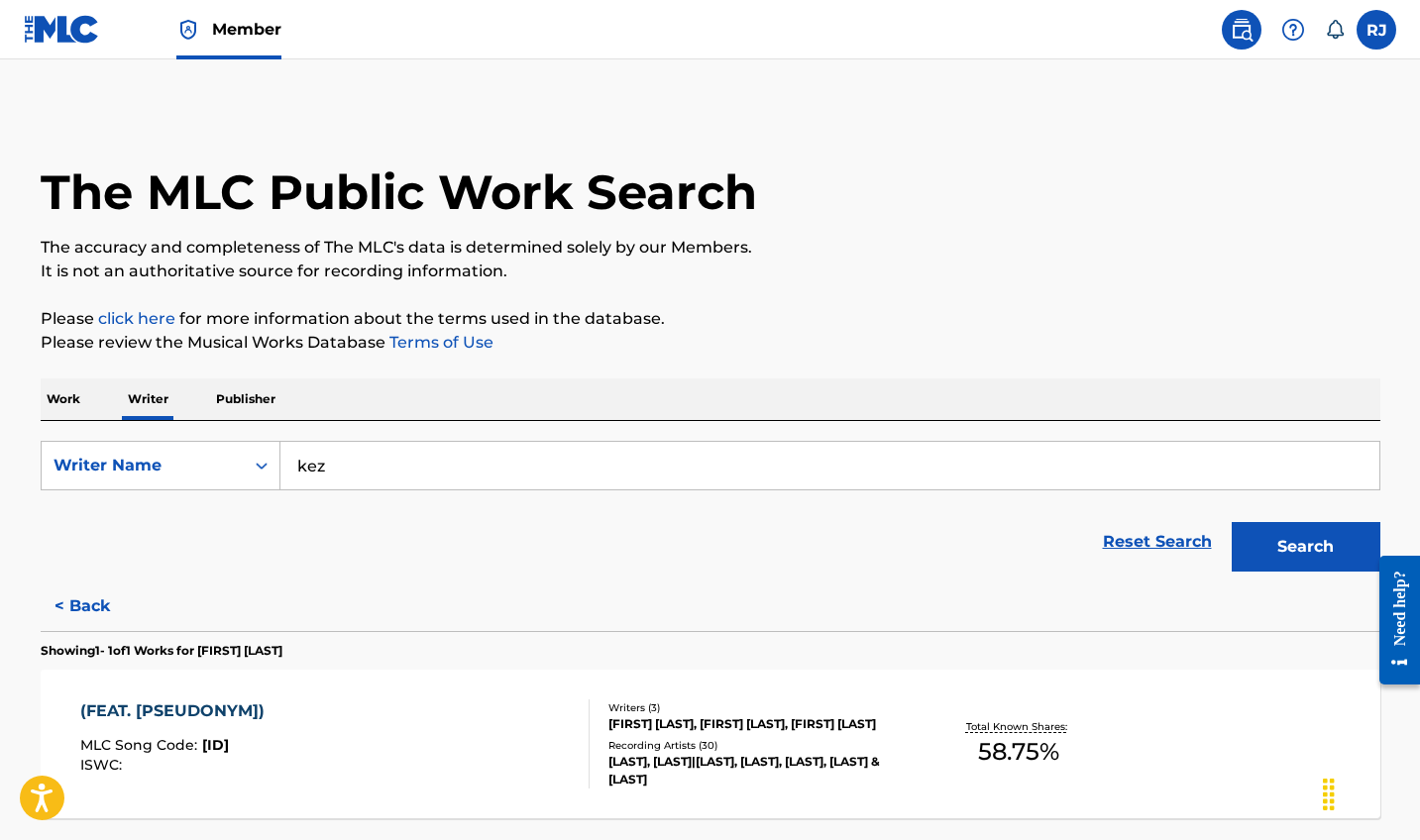 scroll, scrollTop: 0, scrollLeft: 0, axis: both 